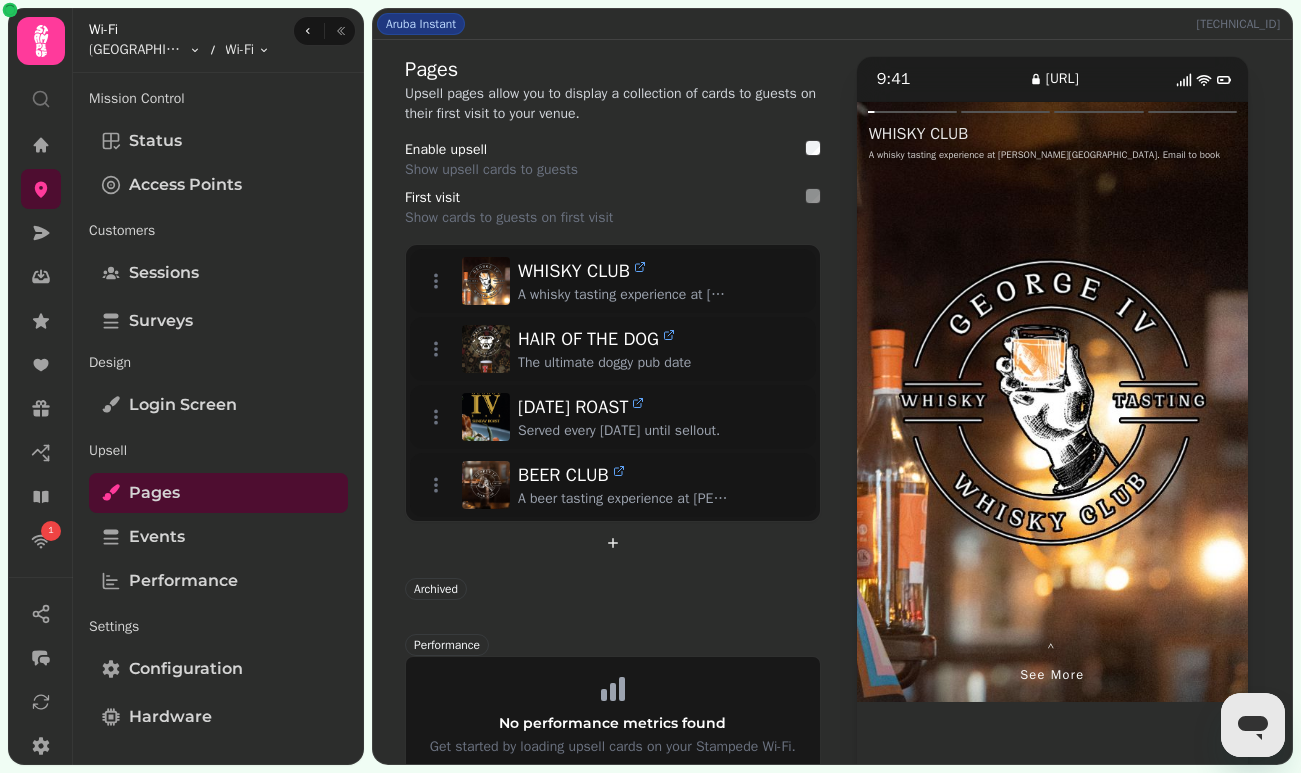 scroll, scrollTop: 0, scrollLeft: 0, axis: both 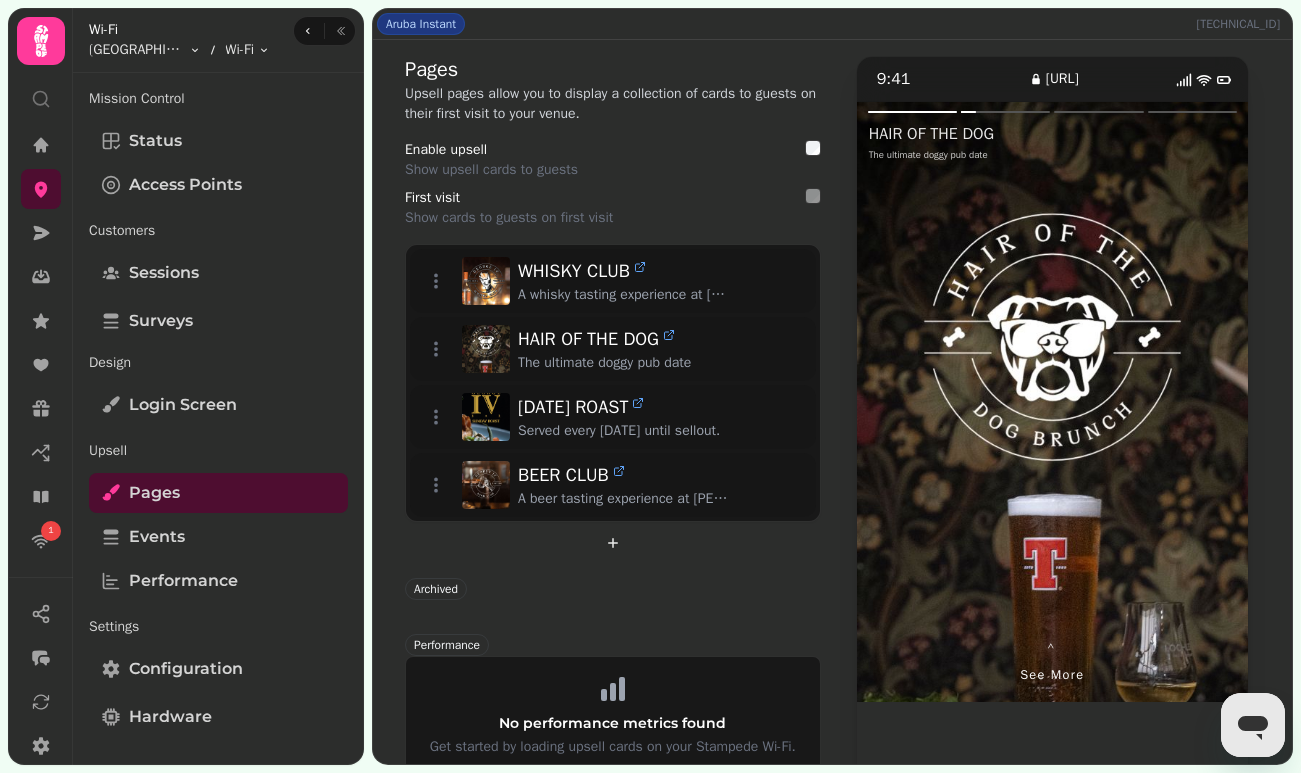 click at bounding box center (1150, 402) 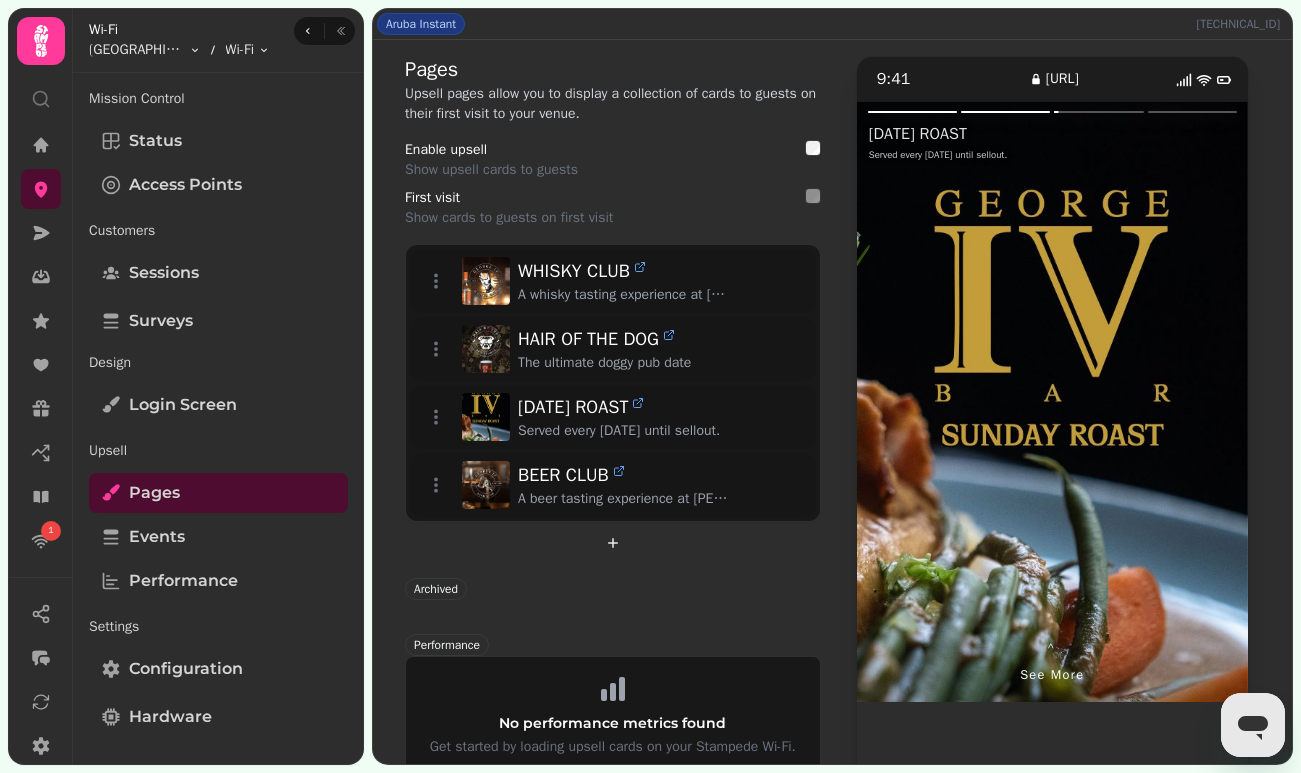click at bounding box center [1150, 402] 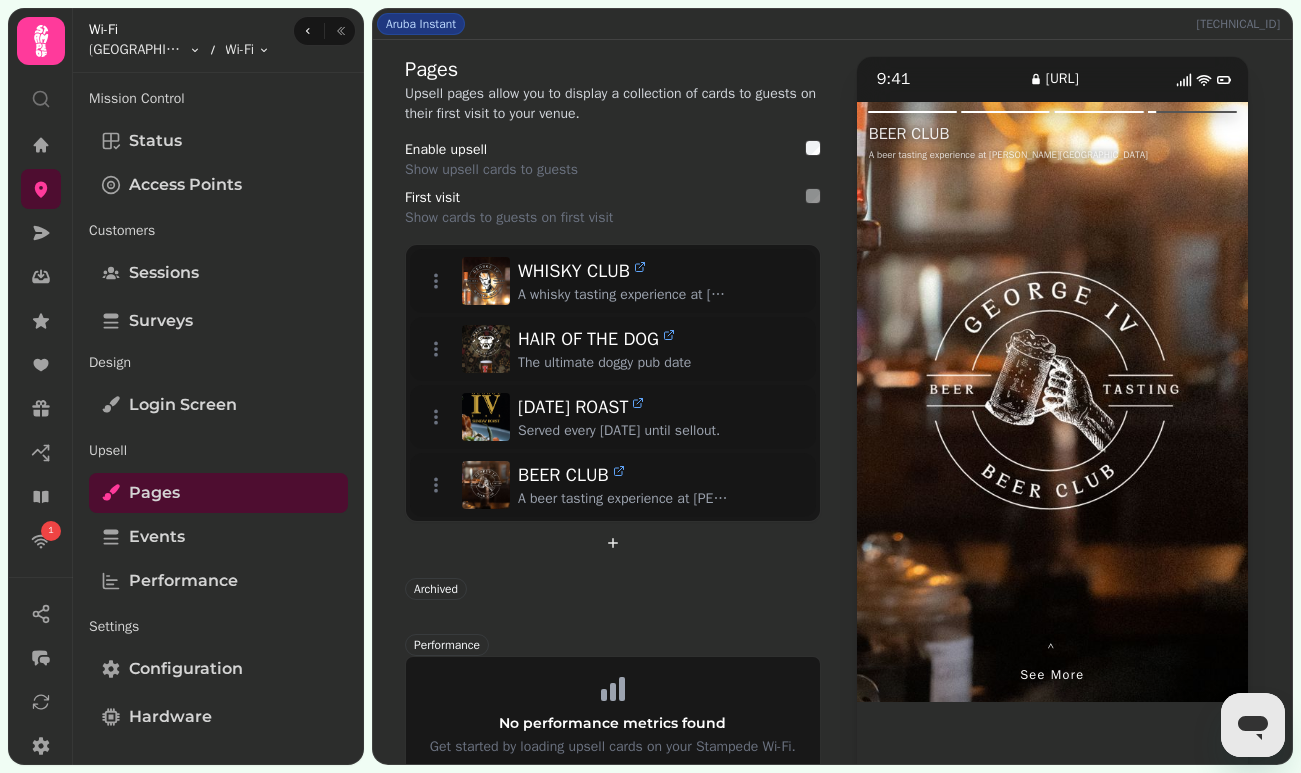 click at bounding box center [955, 402] 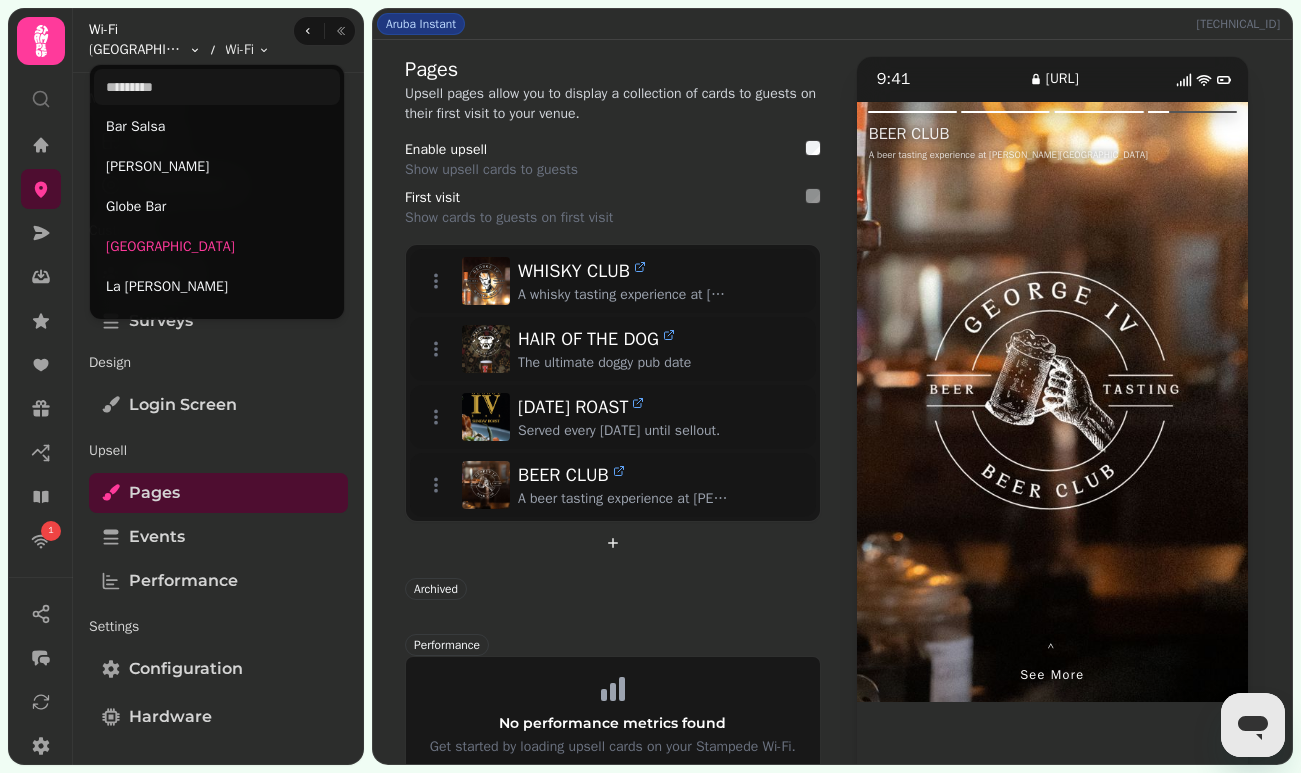click on "1 Aruba Instant 81.153.217.82 Pages Upsell pages allow you to display a collection of cards to guests on their first visit to your venue. Enable upsell Show upsell cards to guests First visit Show cards to guests on first visit WHISKY CLUB A whisky tasting experience at George IV Bar. Email to book HAIR OF THE DOG The ultimate doggy pub date SUNDAY ROAST Served every Sunday until sellout. BEER CLUB  A beer tasting experience at George IV Bar
Archived Performance No performance metrics found Get started by loading upsell cards on your Stampede Wi-Fi. 9:41 upsell.stampede.ai   ⌃ See more BEER CLUB  A beer tasting experience at George IV Bar
Wi-Fi Halfway House Toggle menu Wi-Fi Toggle menu Mission Control Status Access Points Customers Sessions Surveys Design Login screen Upsell Pages Events Performance Settings Configuration Hardware Online 2 Apr, 25 - 10:14 81.153.217.82 Came up 3 months ago Confirmation Are you sure you want to archive this Page? No Archive Page Confirmation" at bounding box center (650, 386) 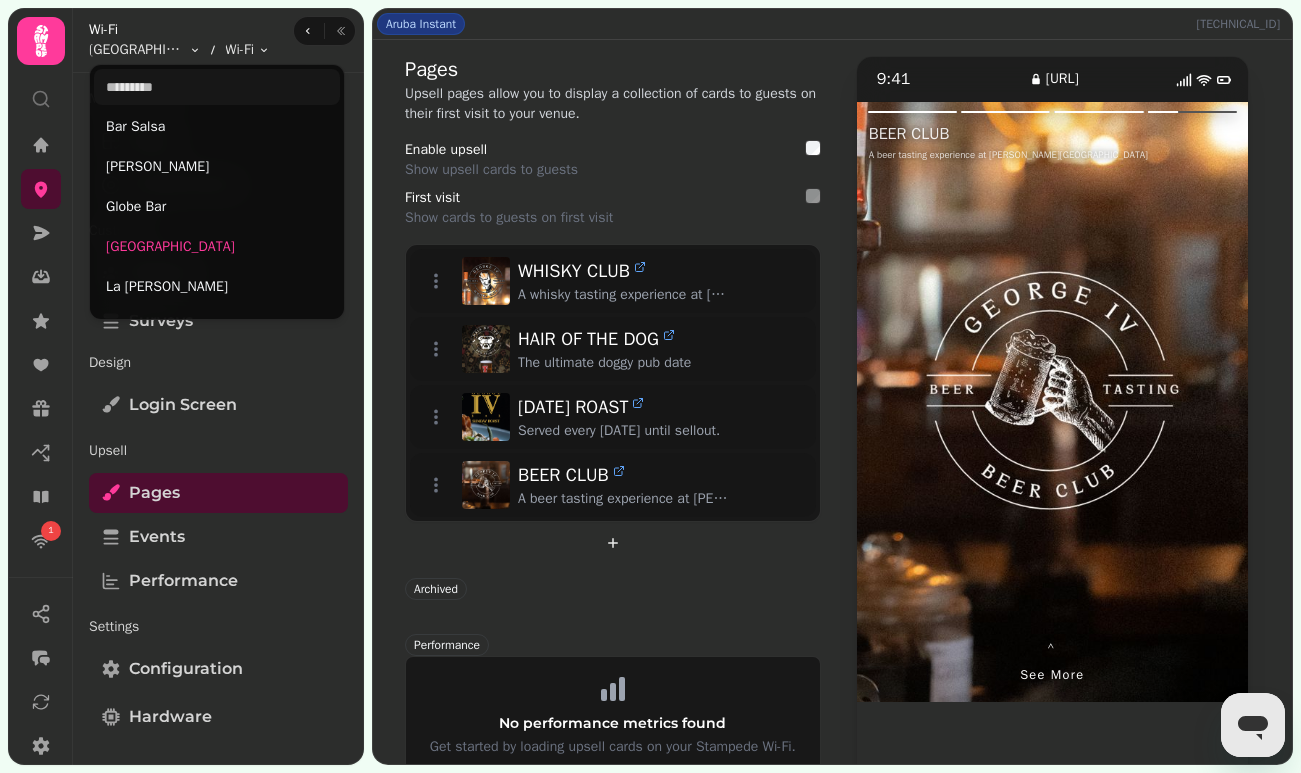 click on "1 Aruba Instant 81.153.217.82 Pages Upsell pages allow you to display a collection of cards to guests on their first visit to your venue. Enable upsell Show upsell cards to guests First visit Show cards to guests on first visit WHISKY CLUB A whisky tasting experience at George IV Bar. Email to book HAIR OF THE DOG The ultimate doggy pub date SUNDAY ROAST Served every Sunday until sellout. BEER CLUB  A beer tasting experience at George IV Bar
Archived Performance No performance metrics found Get started by loading upsell cards on your Stampede Wi-Fi. 9:41 upsell.stampede.ai   ⌃ See more BEER CLUB  A beer tasting experience at George IV Bar
Wi-Fi Halfway House Toggle menu Wi-Fi Toggle menu Mission Control Status Access Points Customers Sessions Surveys Design Login screen Upsell Pages Events Performance Settings Configuration Hardware Online 2 Apr, 25 - 10:14 81.153.217.82 Came up 3 months ago Confirmation Are you sure you want to archive this Page? No Archive Page Confirmation" at bounding box center [650, 386] 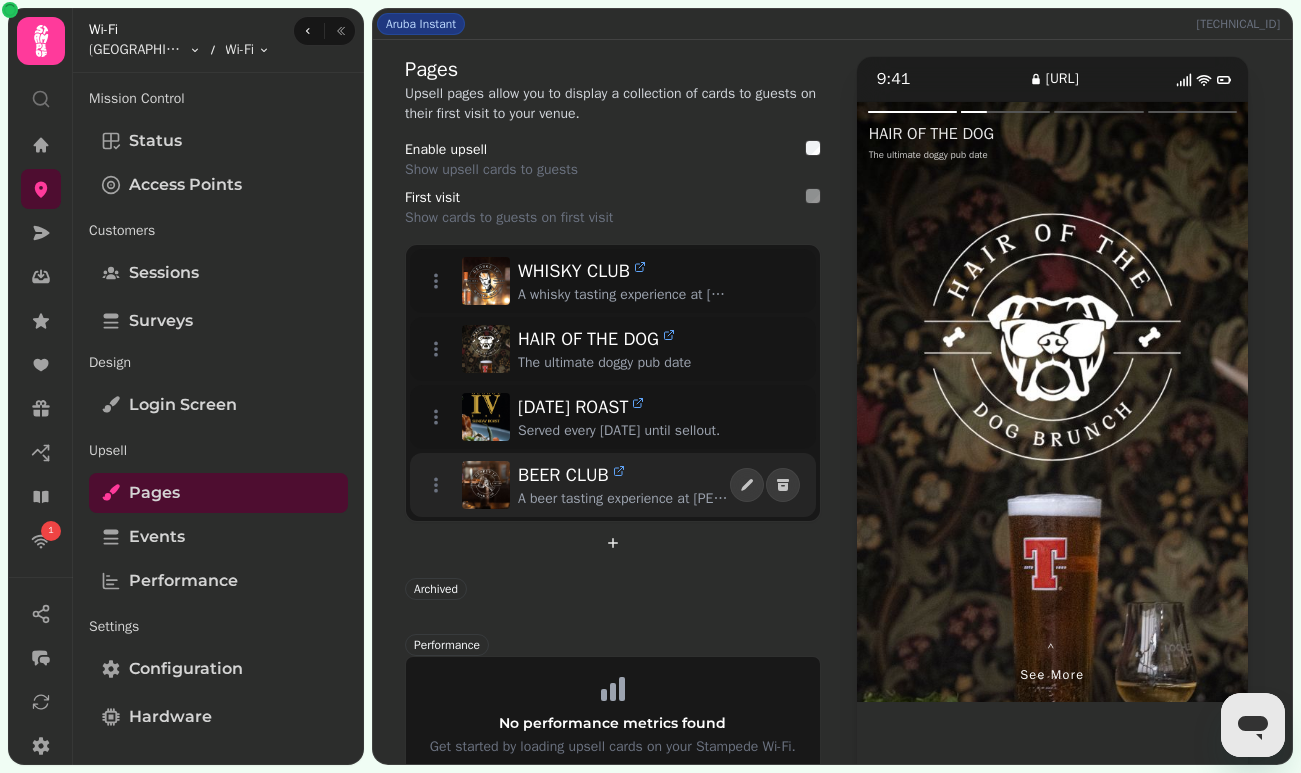 click on "A beer tasting experience at George IV Bar" at bounding box center (624, 499) 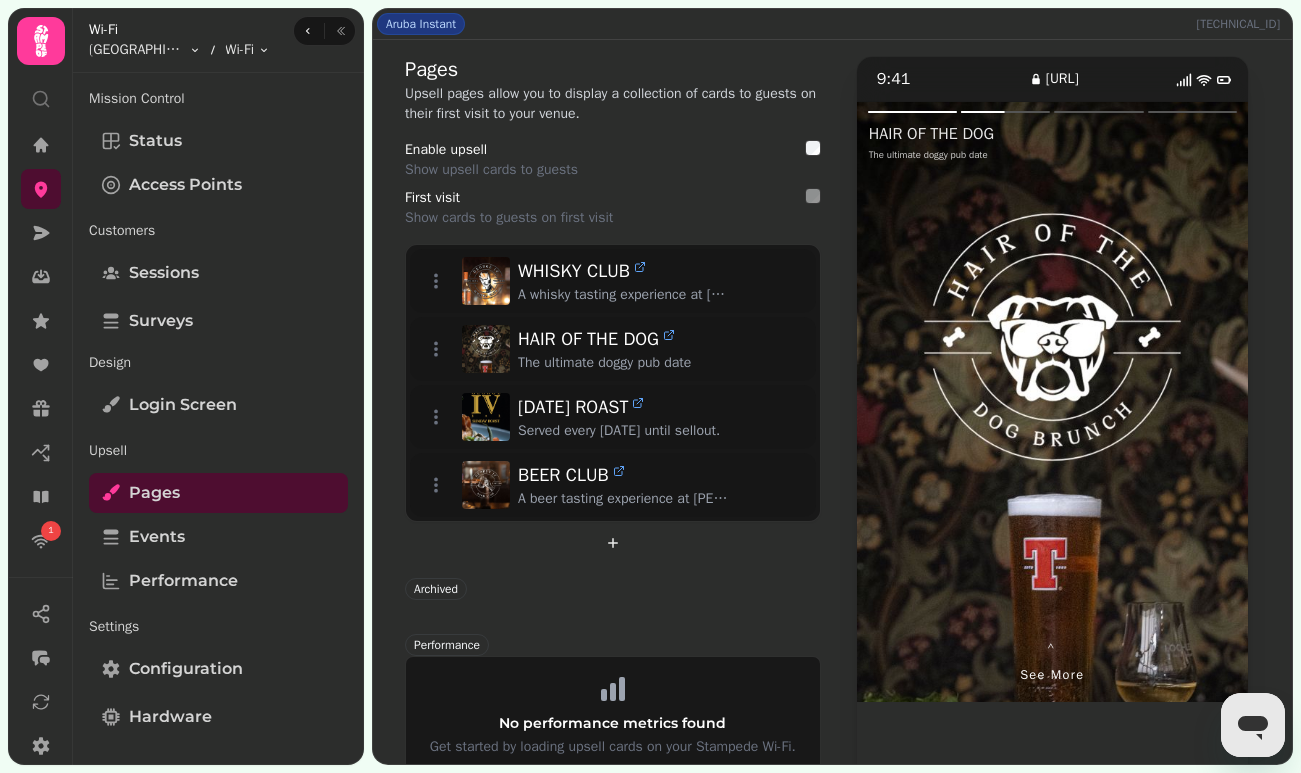 click at bounding box center (1150, 402) 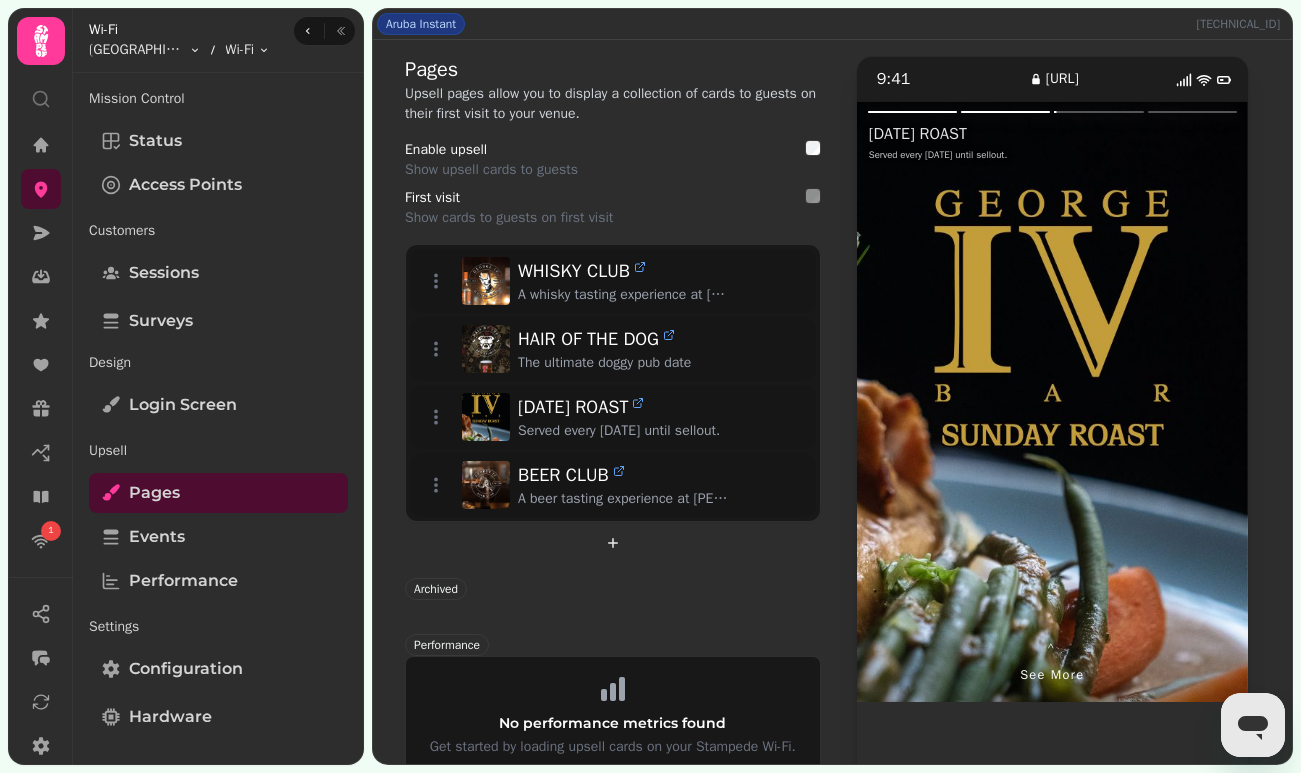 click at bounding box center [1150, 402] 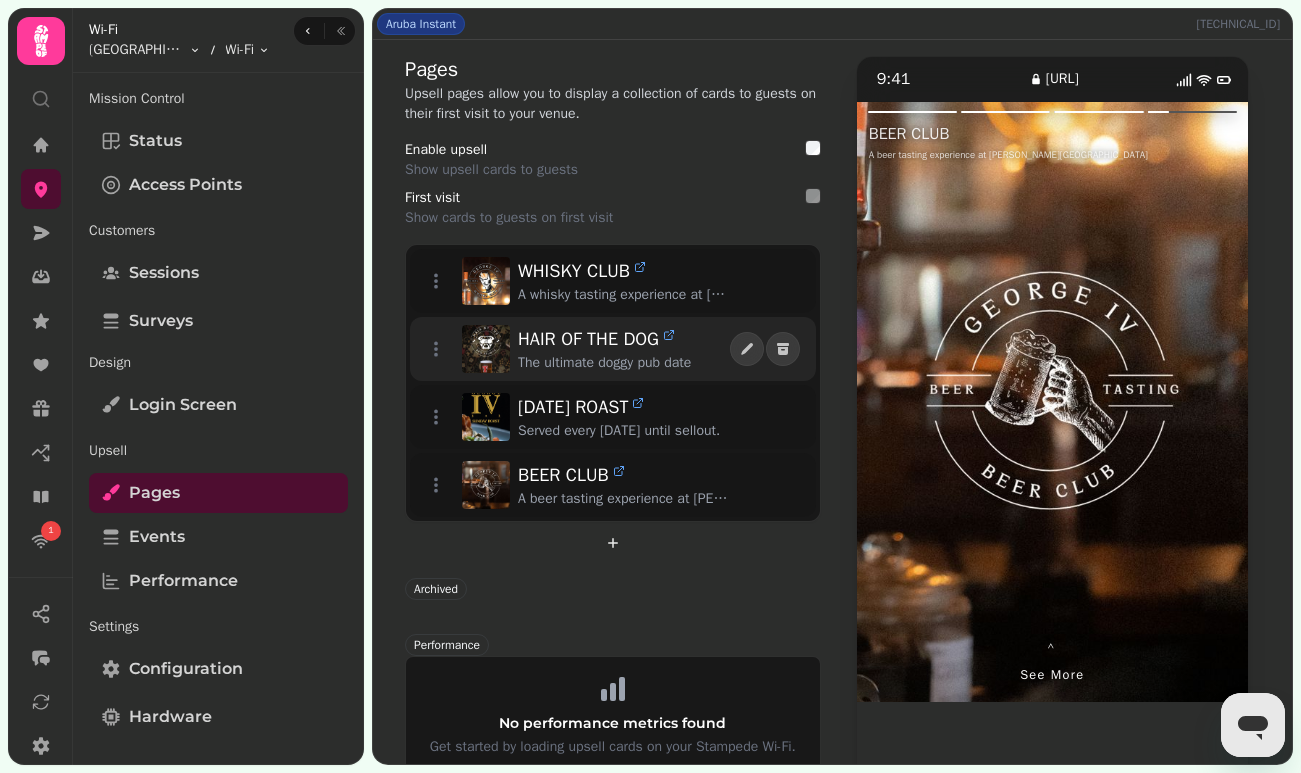 click on "HAIR OF THE DOG" at bounding box center (588, 339) 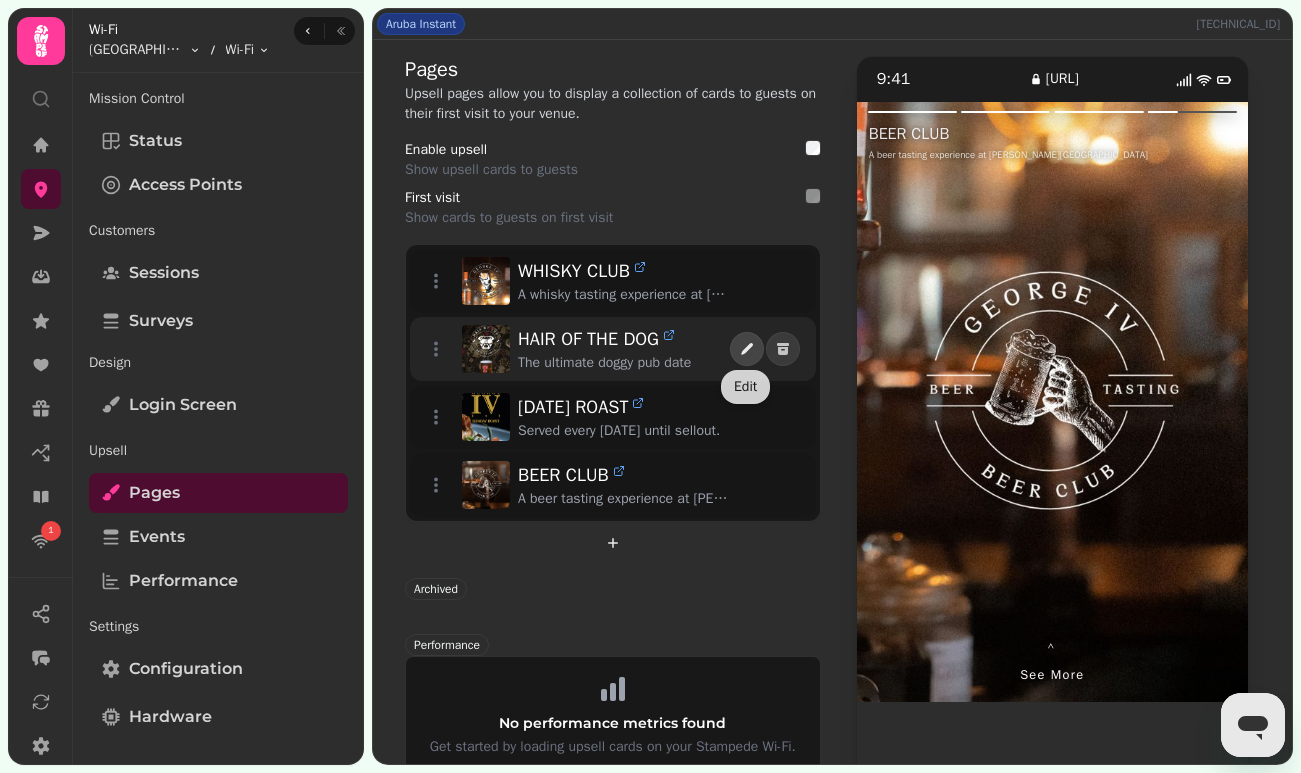 click at bounding box center (747, 349) 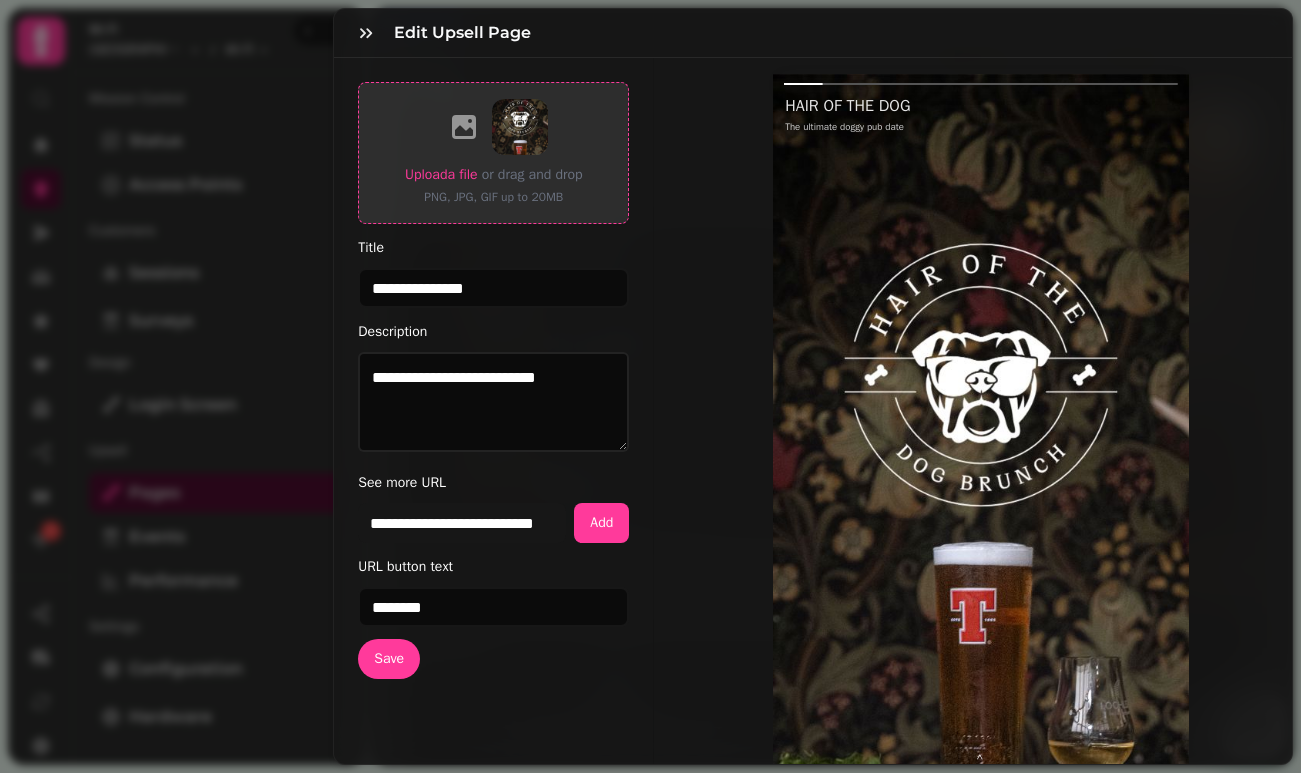 click on "Upload  a file" at bounding box center [441, 174] 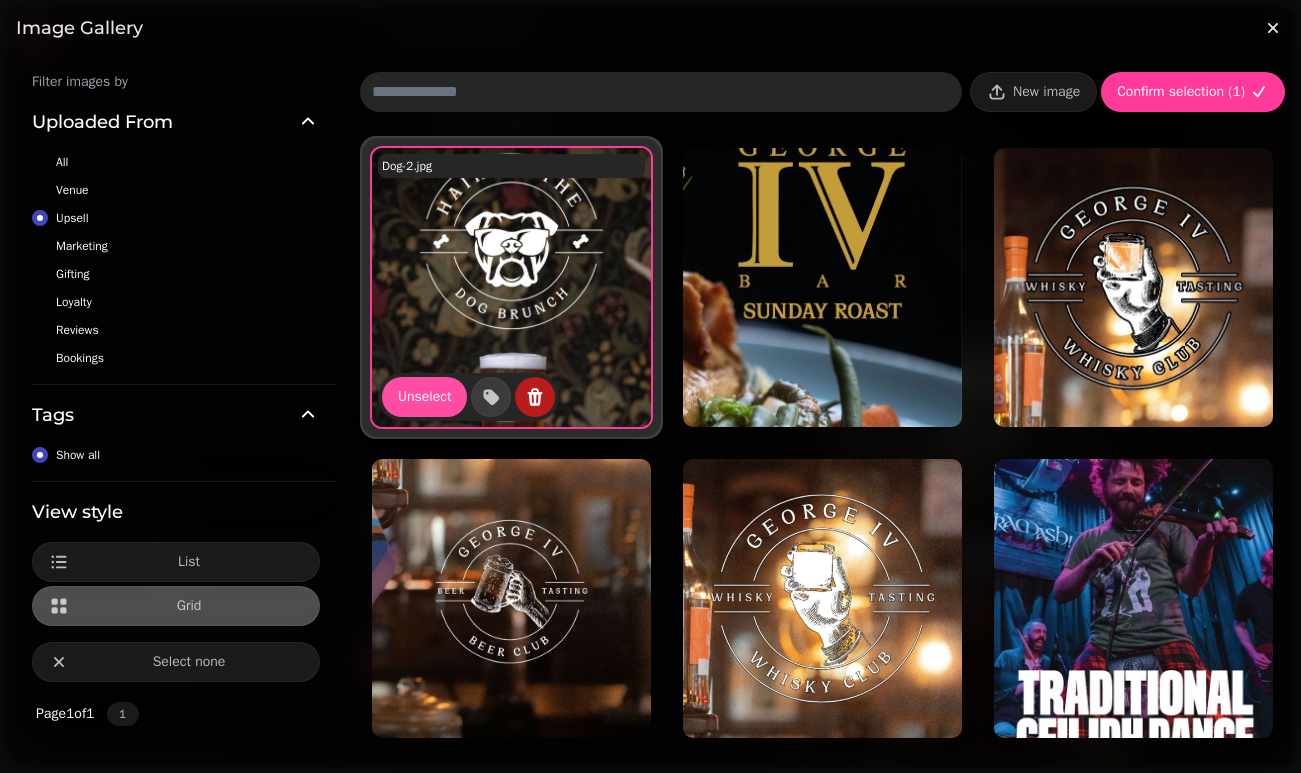 click 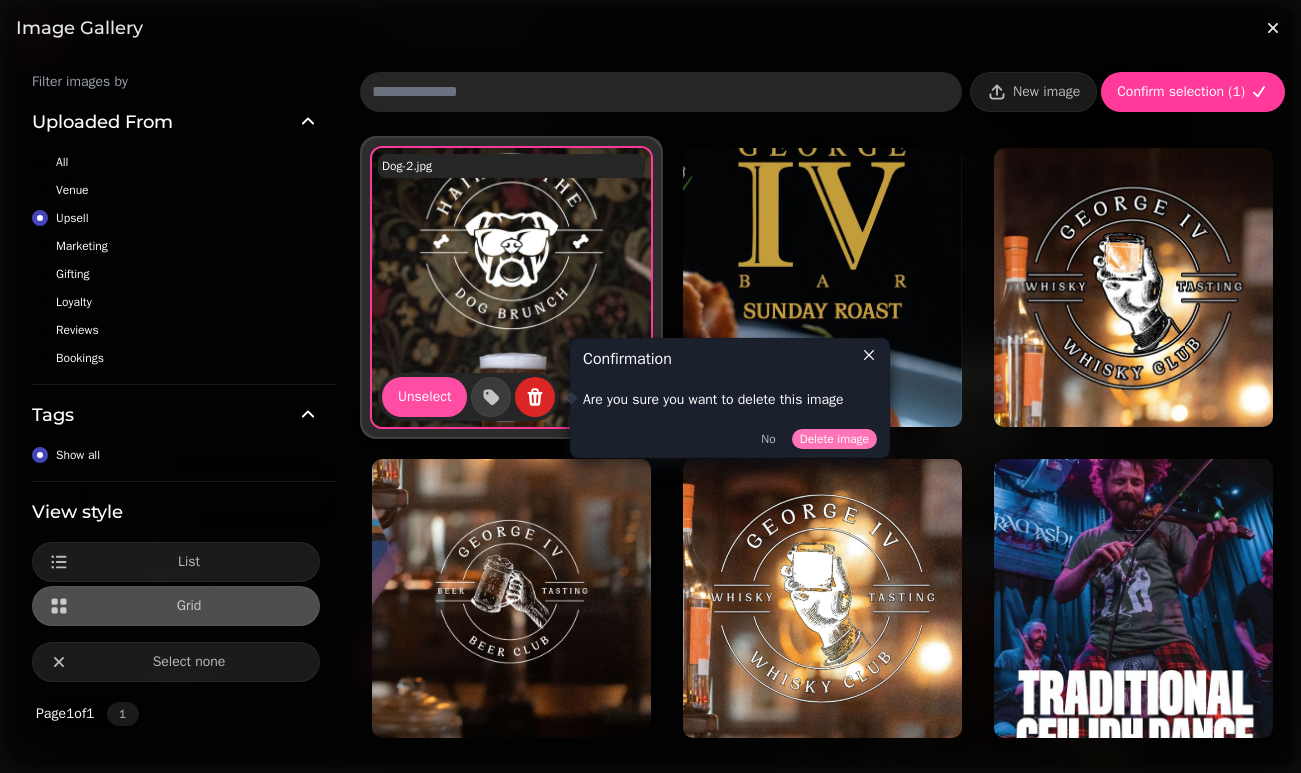 click on "Delete image" at bounding box center [834, 439] 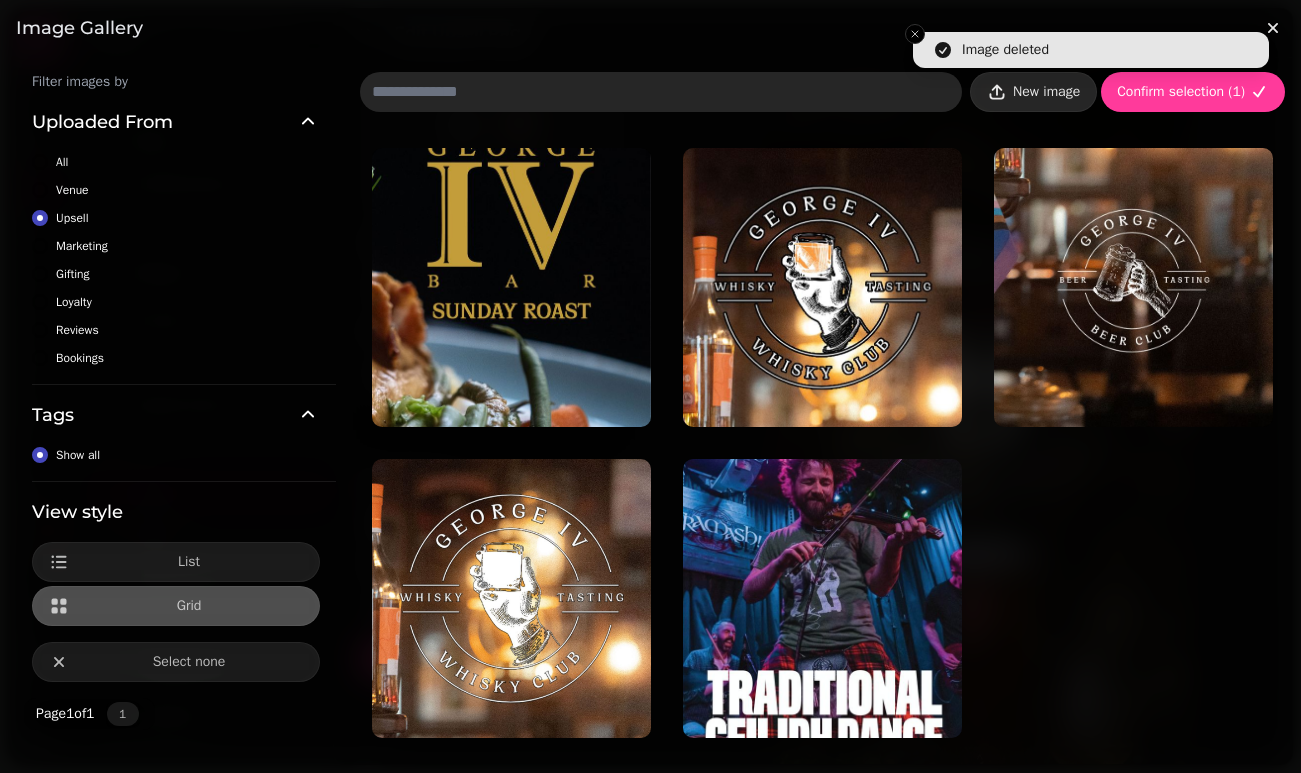 click on "New image" at bounding box center [1046, 92] 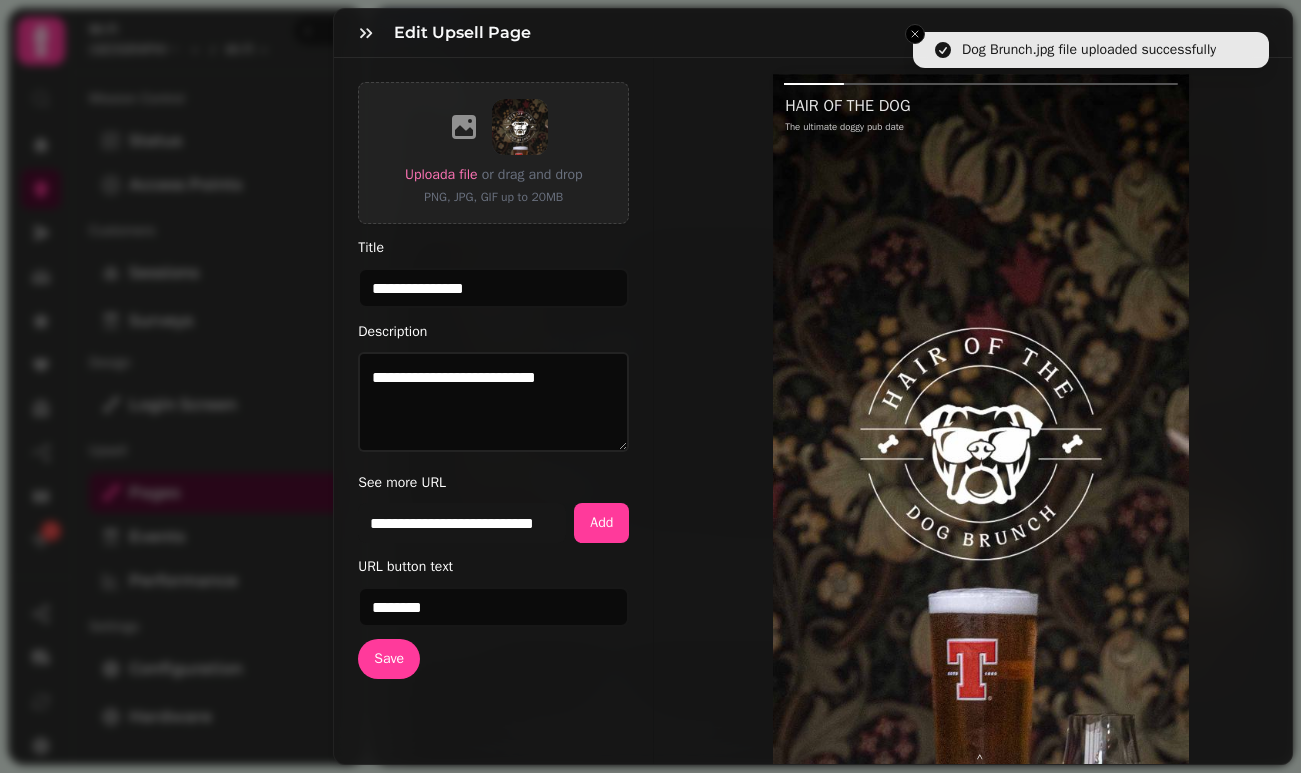 scroll, scrollTop: 66, scrollLeft: 0, axis: vertical 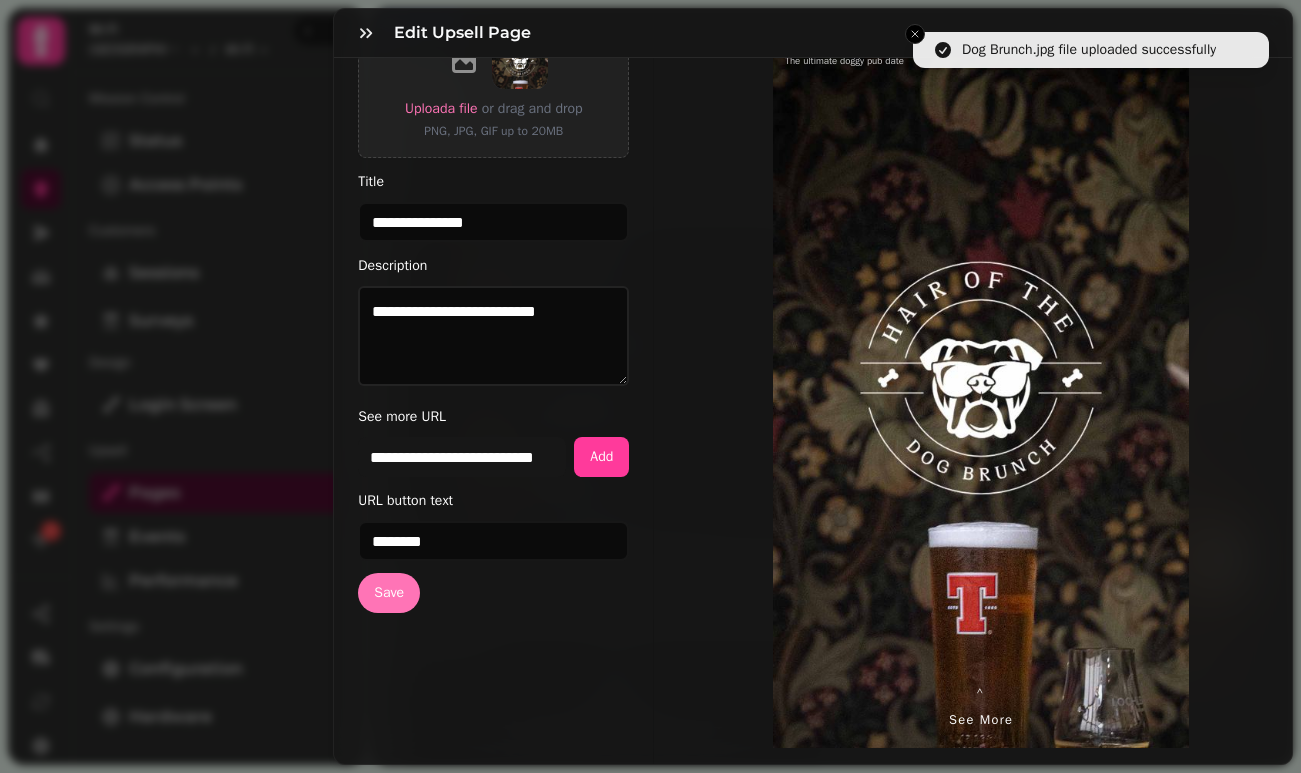 click on "Save" at bounding box center [389, 593] 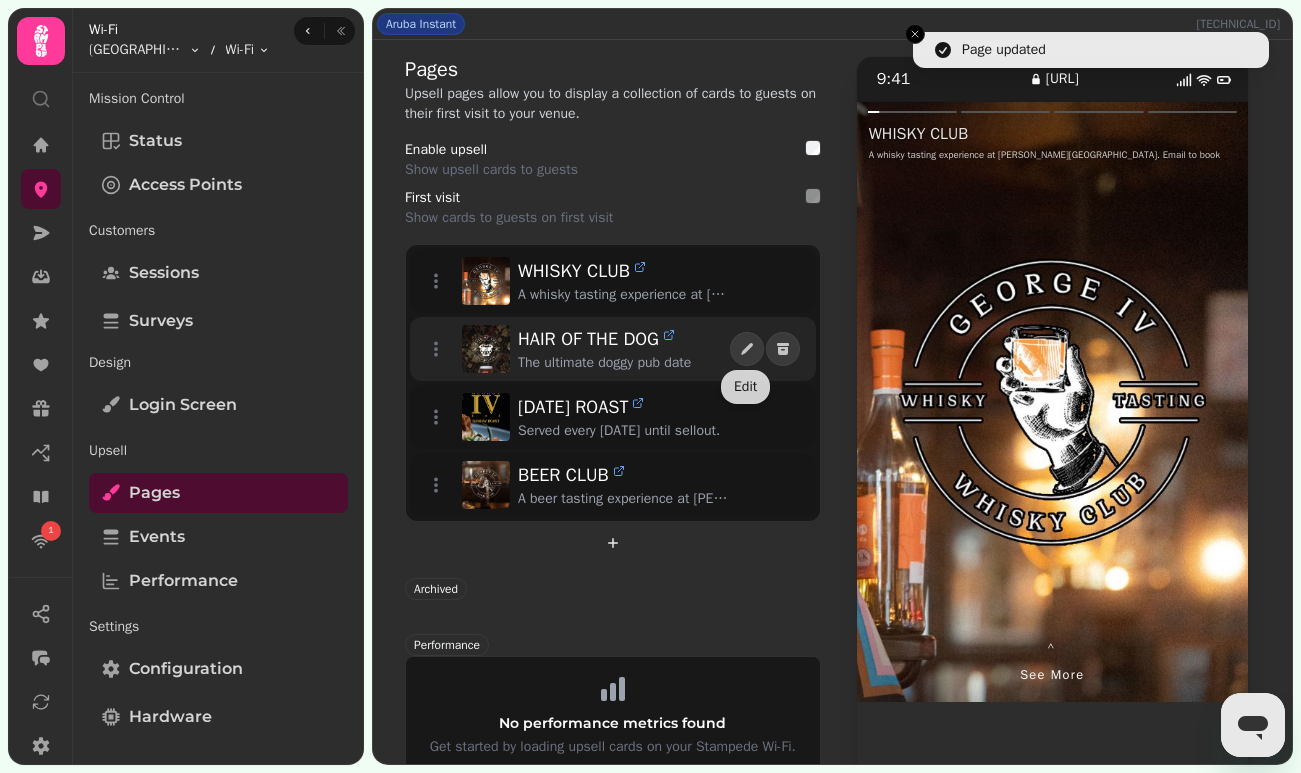 click on "The ultimate doggy pub date" at bounding box center (624, 363) 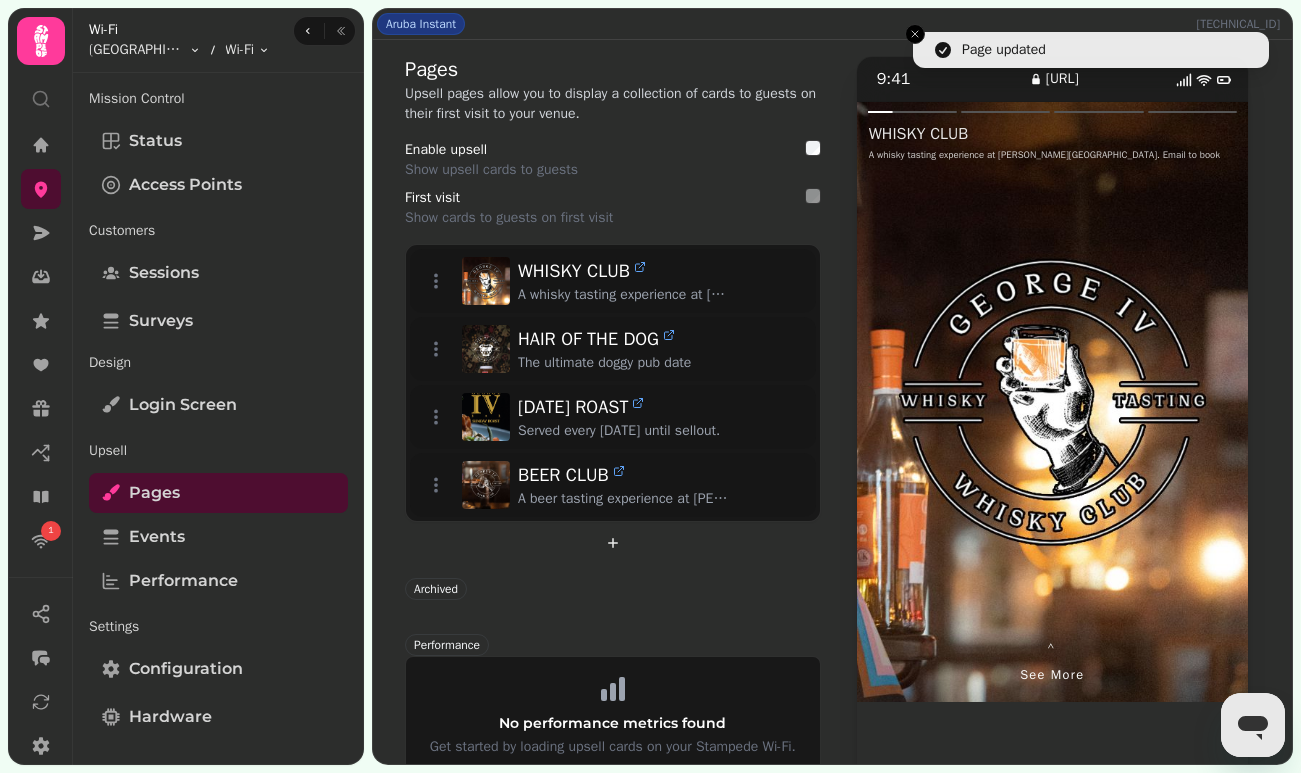 click at bounding box center [1150, 402] 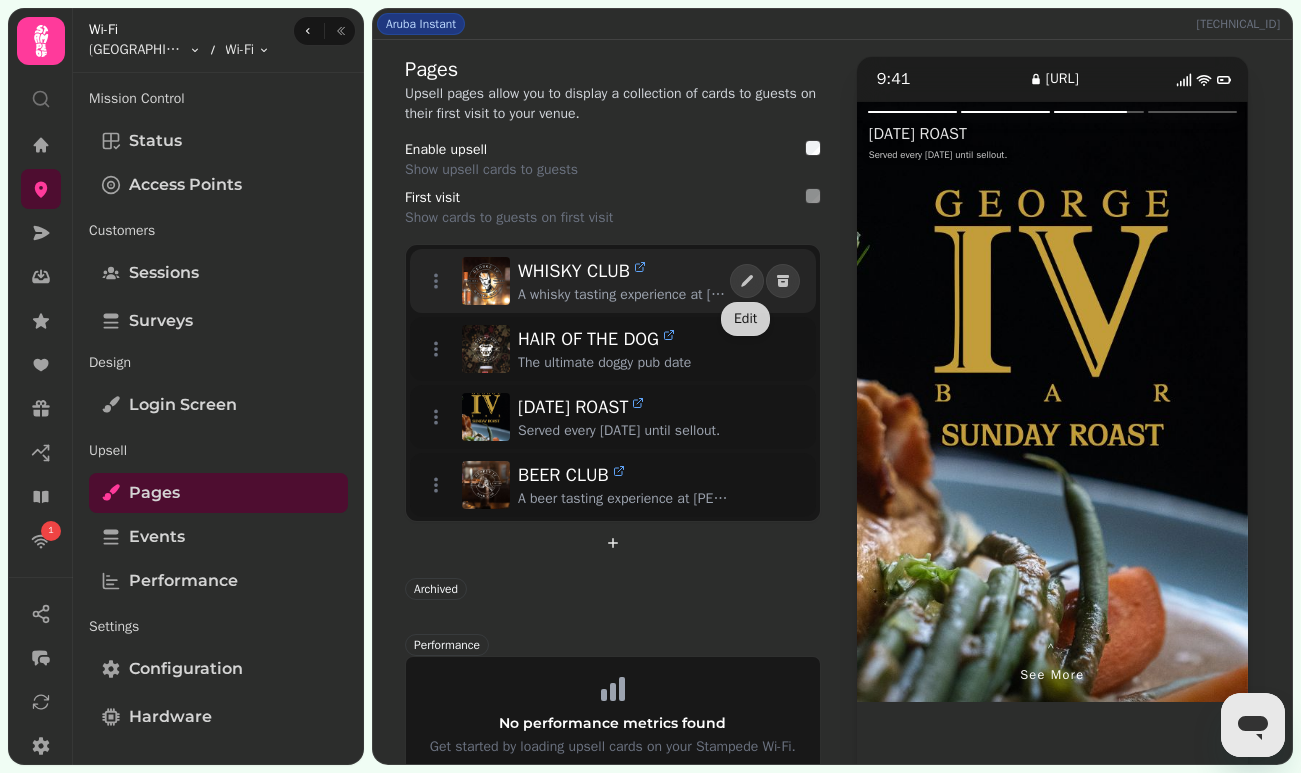 click on "A whisky tasting experience at George IV Bar. Email to book" at bounding box center [624, 295] 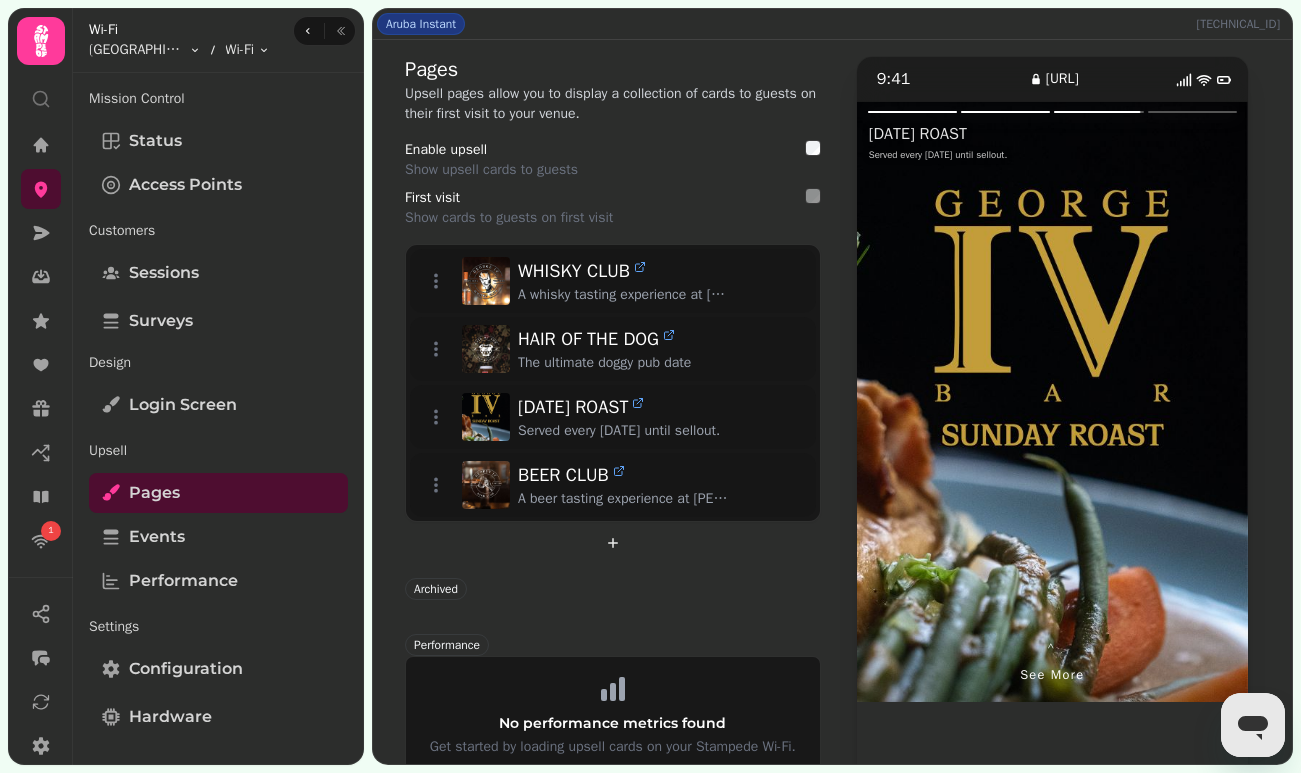 click at bounding box center [955, 402] 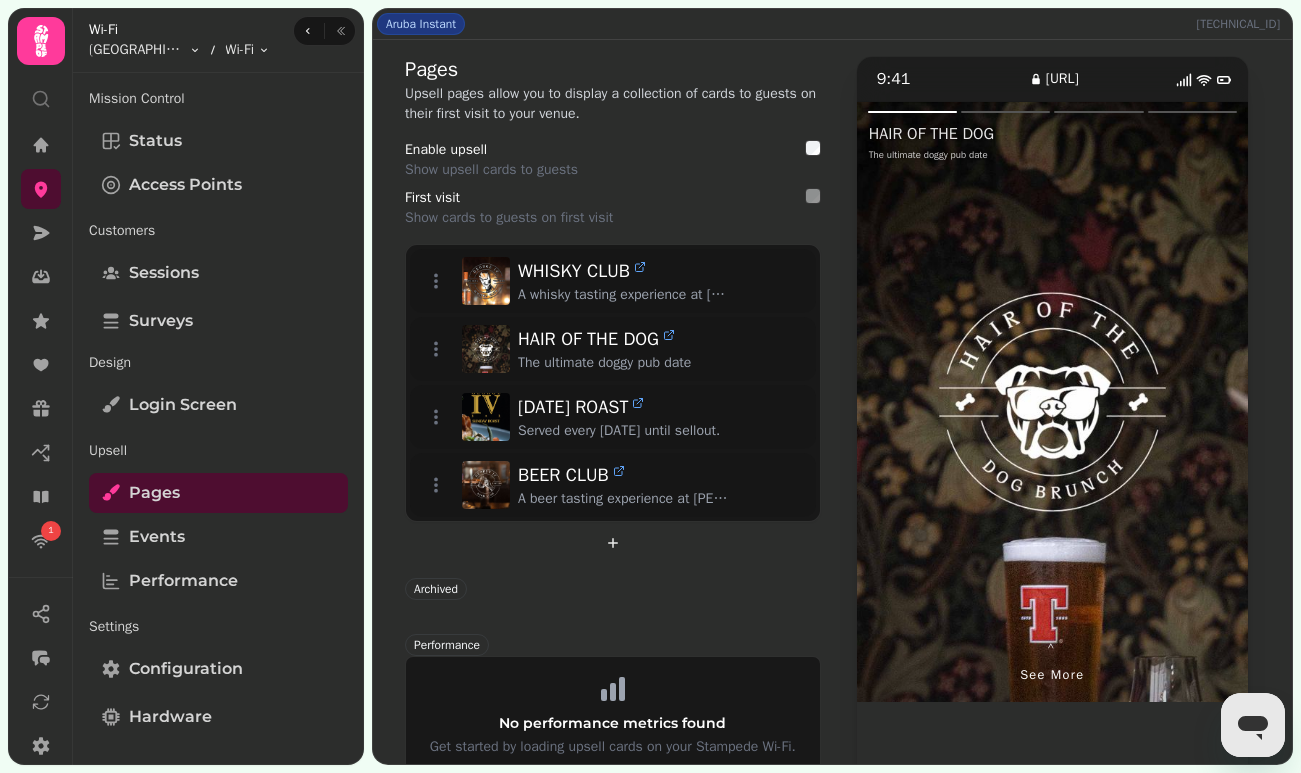 click at bounding box center (955, 402) 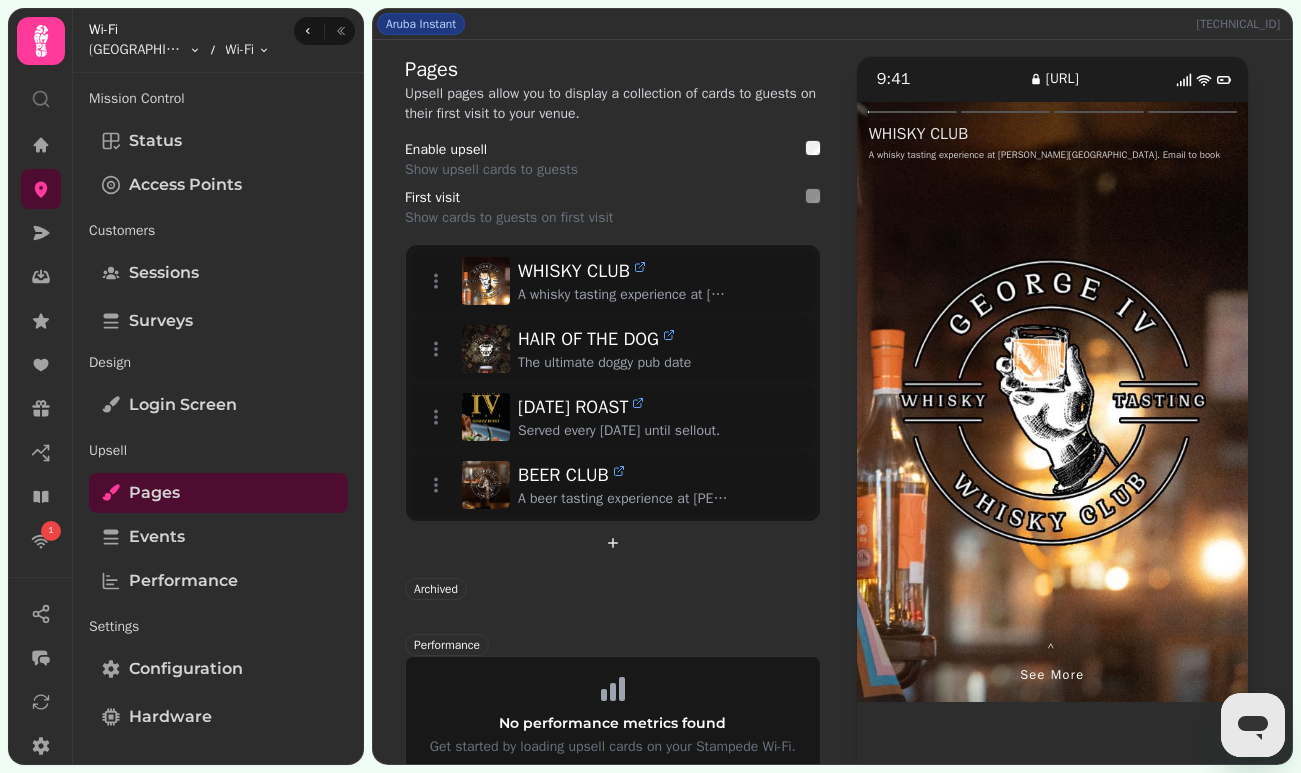 click at bounding box center (955, 402) 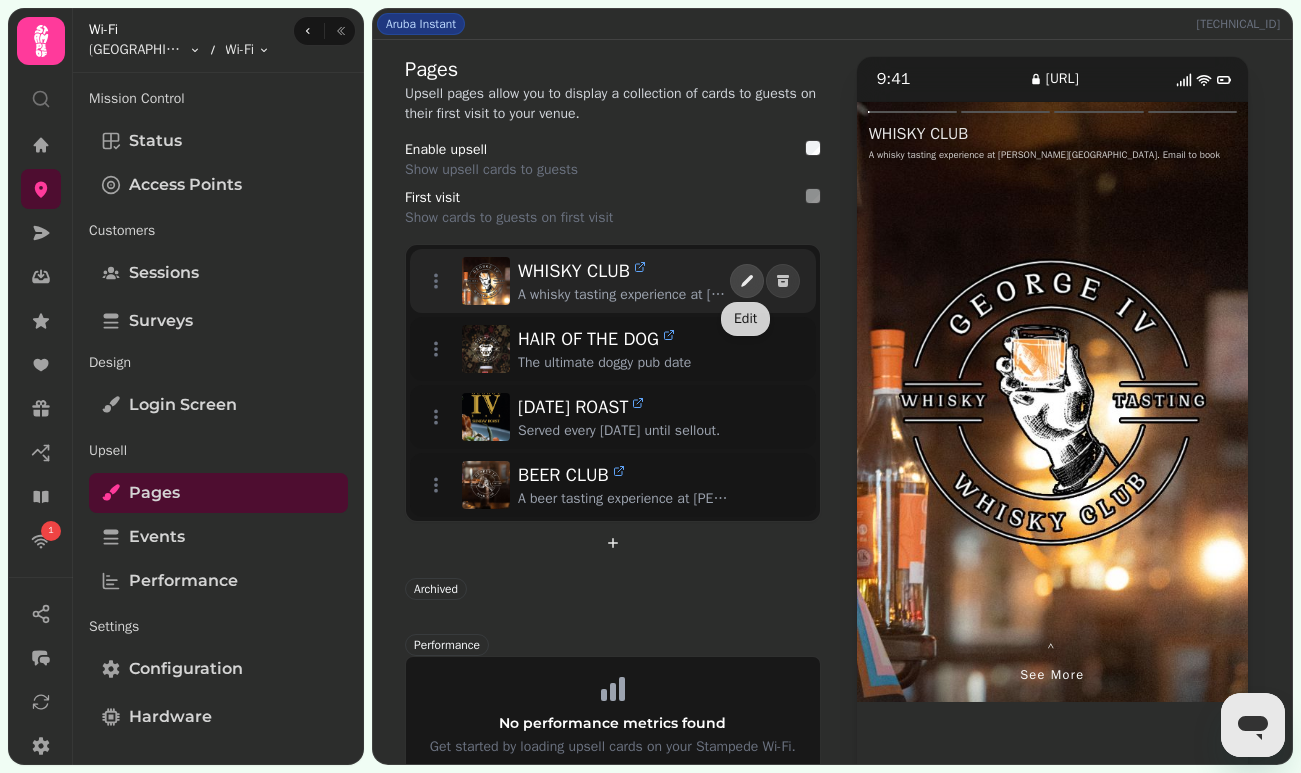 click 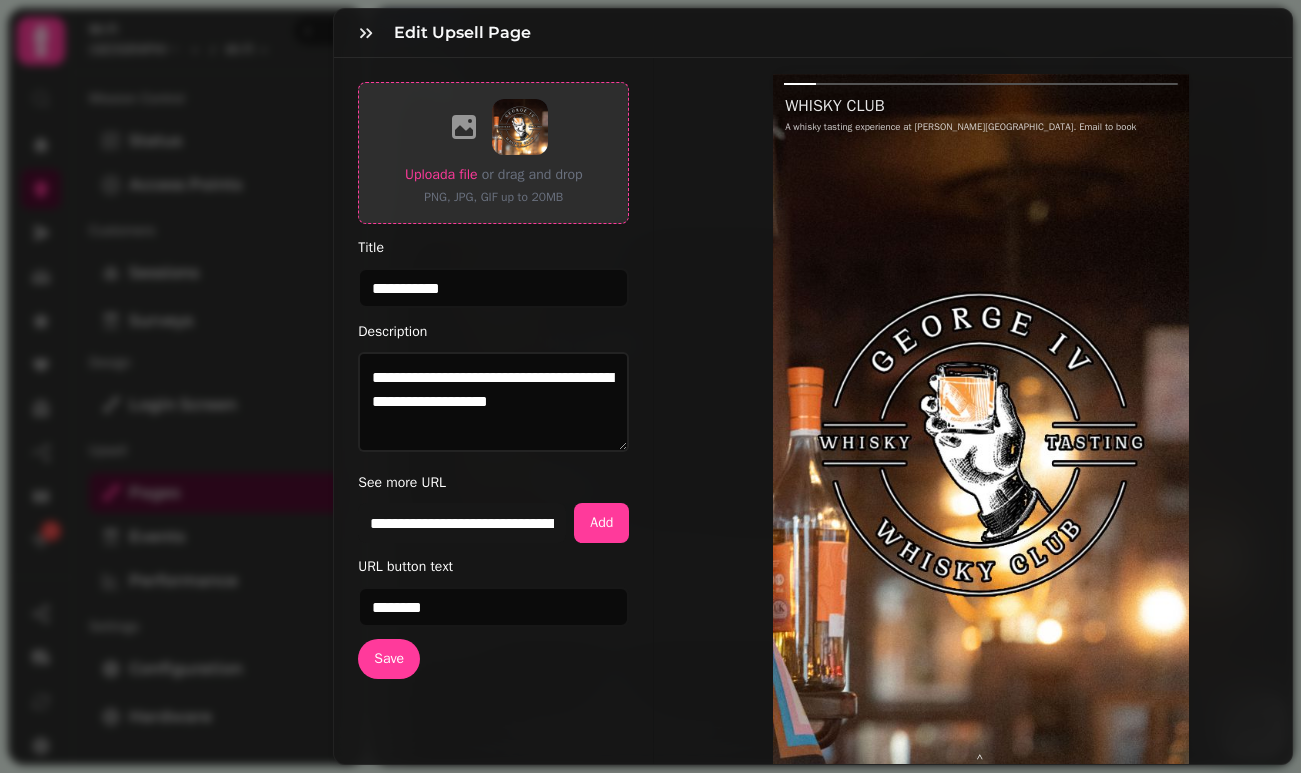 click on "Upload  a file" at bounding box center (441, 174) 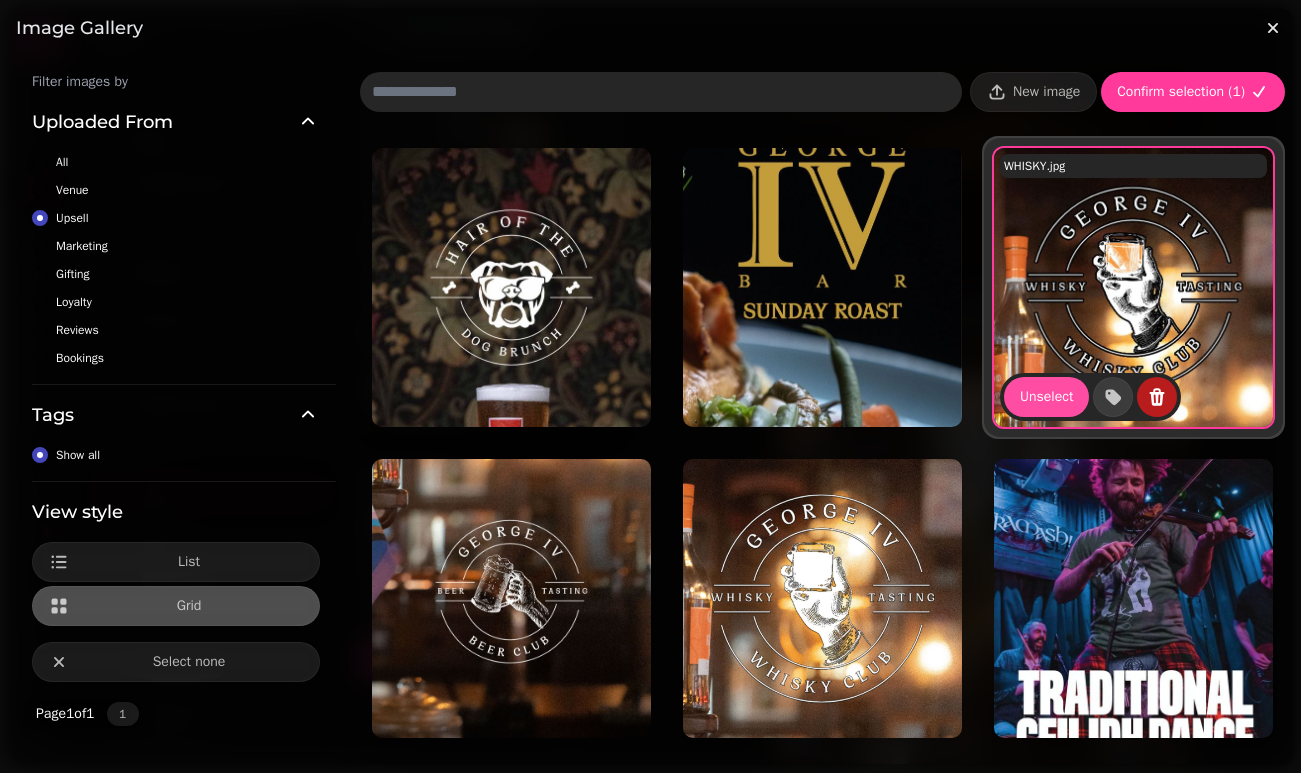click 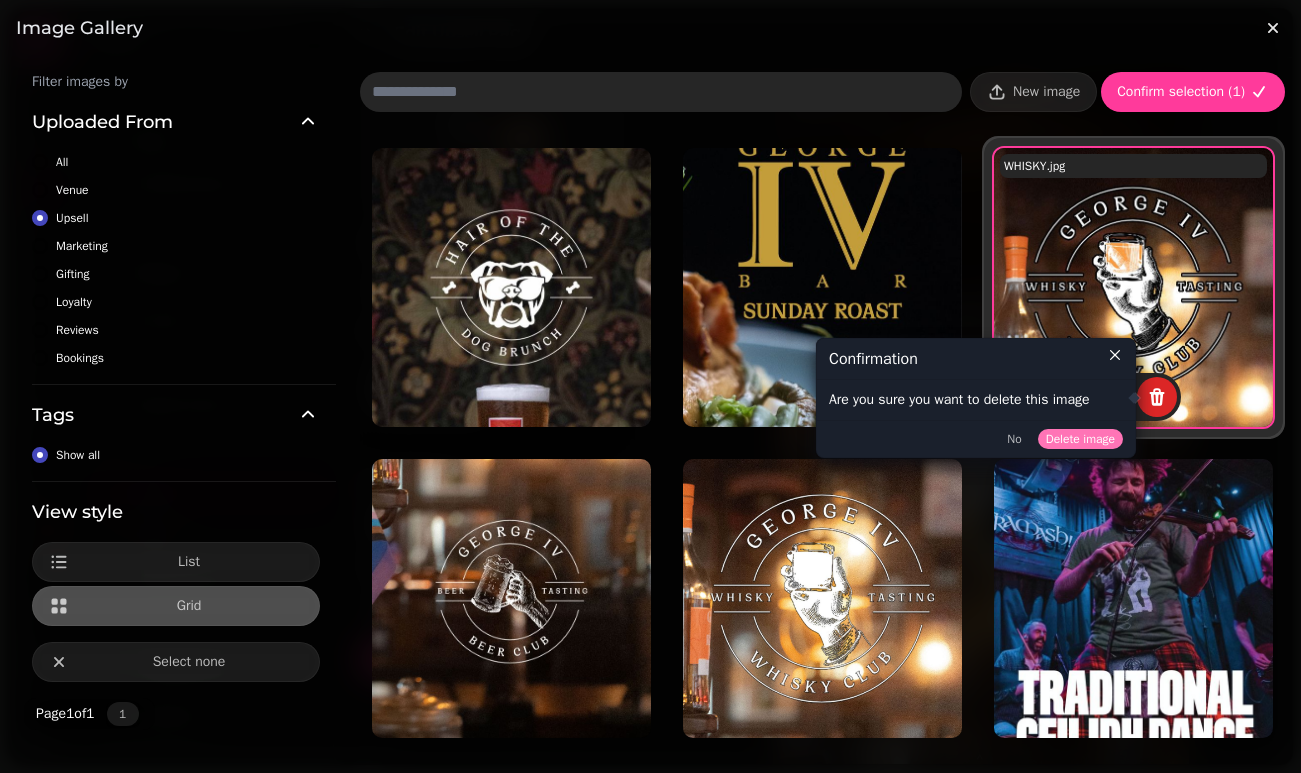 click on "Delete image" at bounding box center (1080, 439) 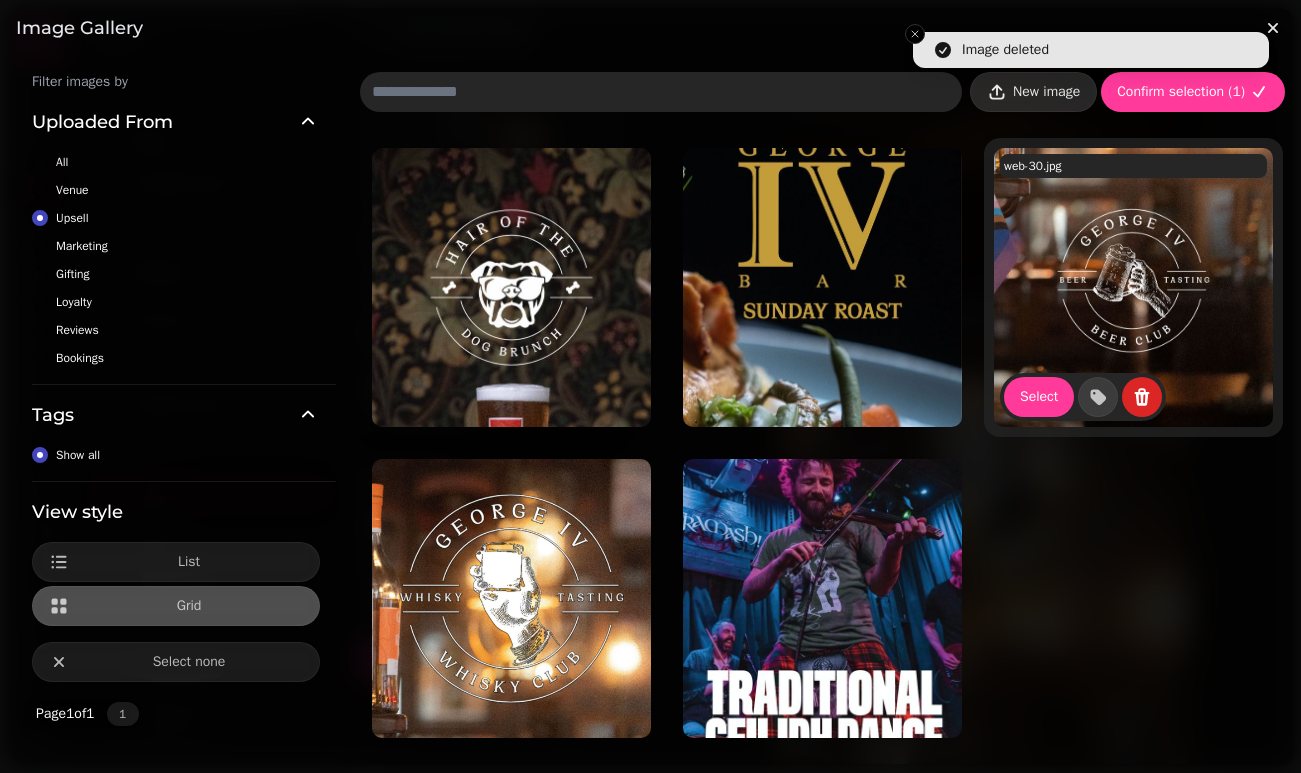 click on "New image" at bounding box center (1046, 92) 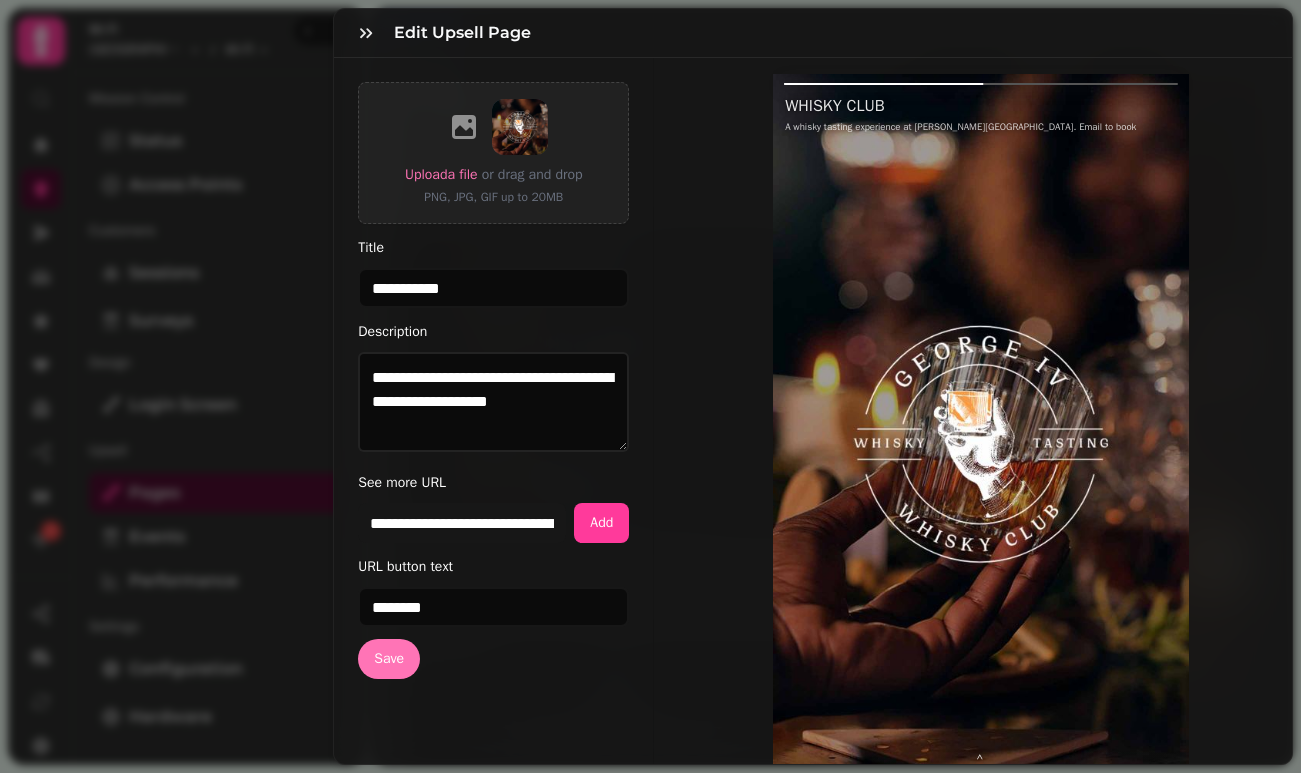 click on "Save" at bounding box center (389, 659) 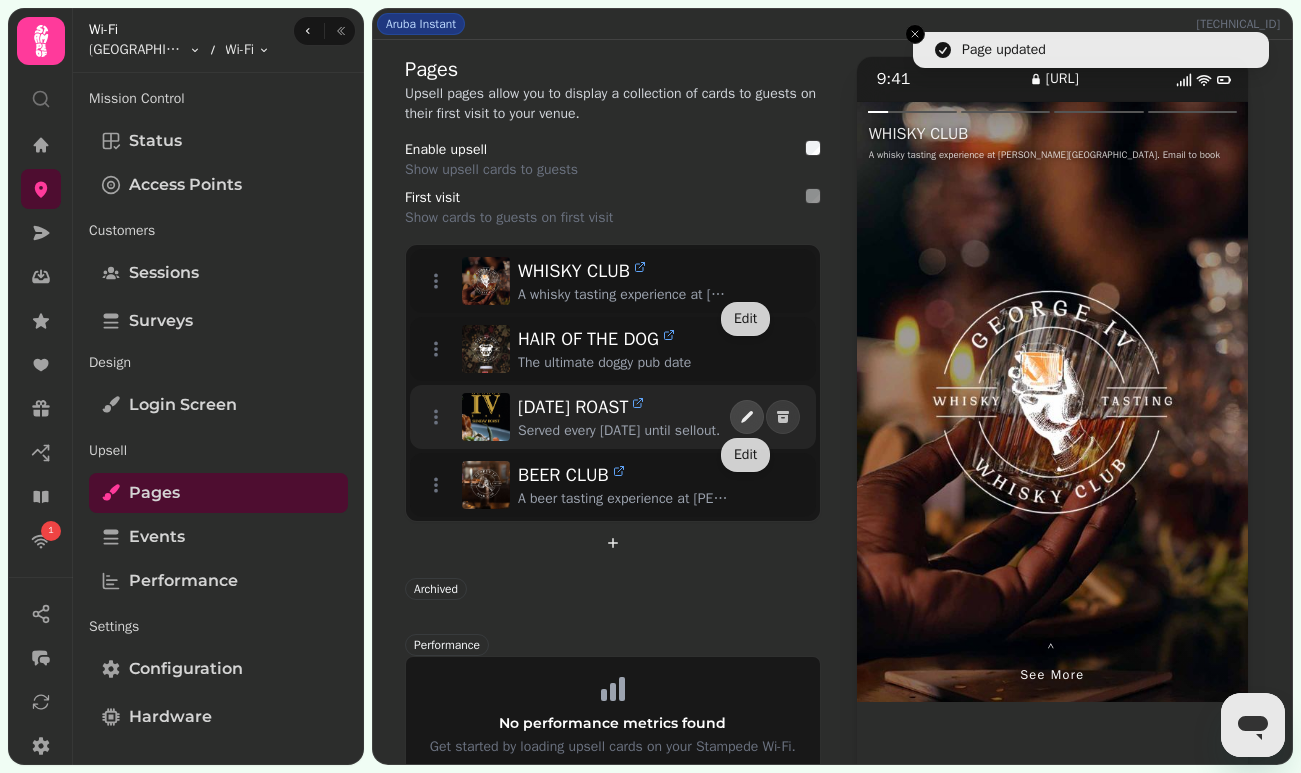 click at bounding box center [747, 417] 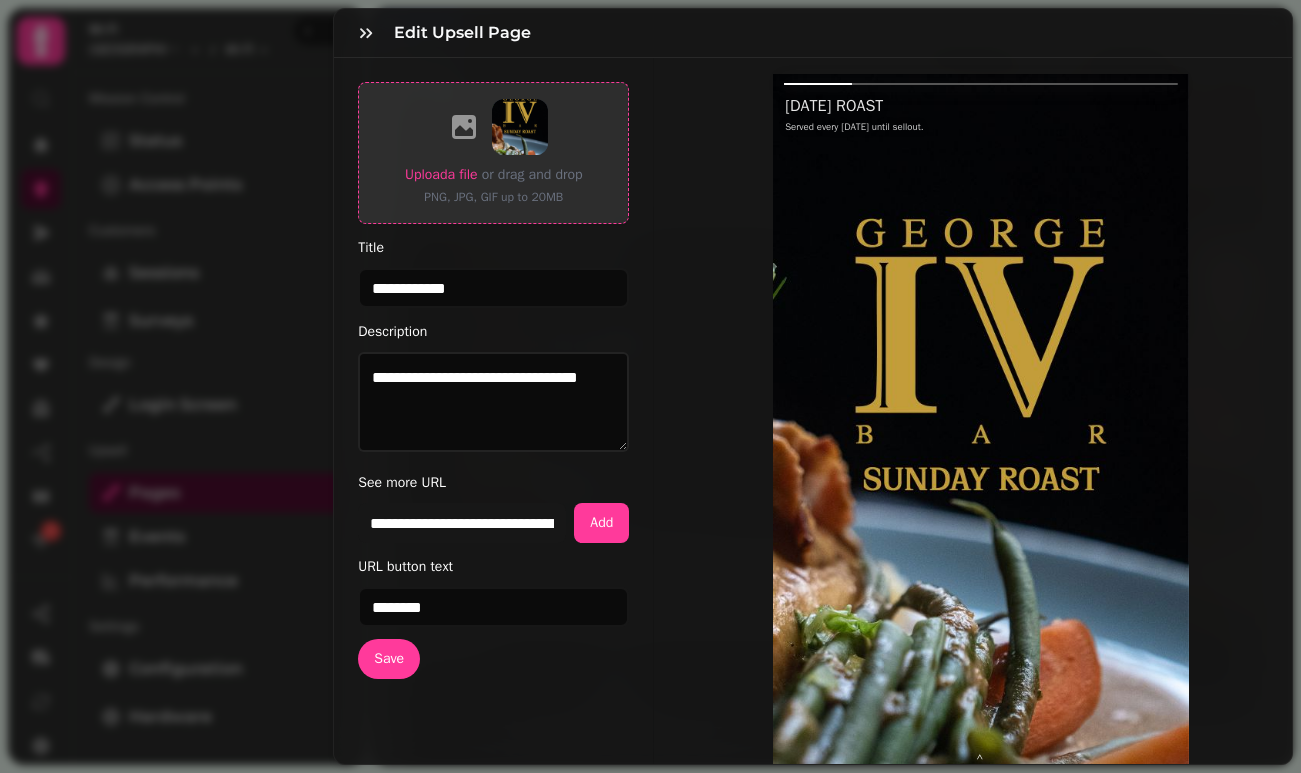 click on "Upload  a file" at bounding box center [441, 174] 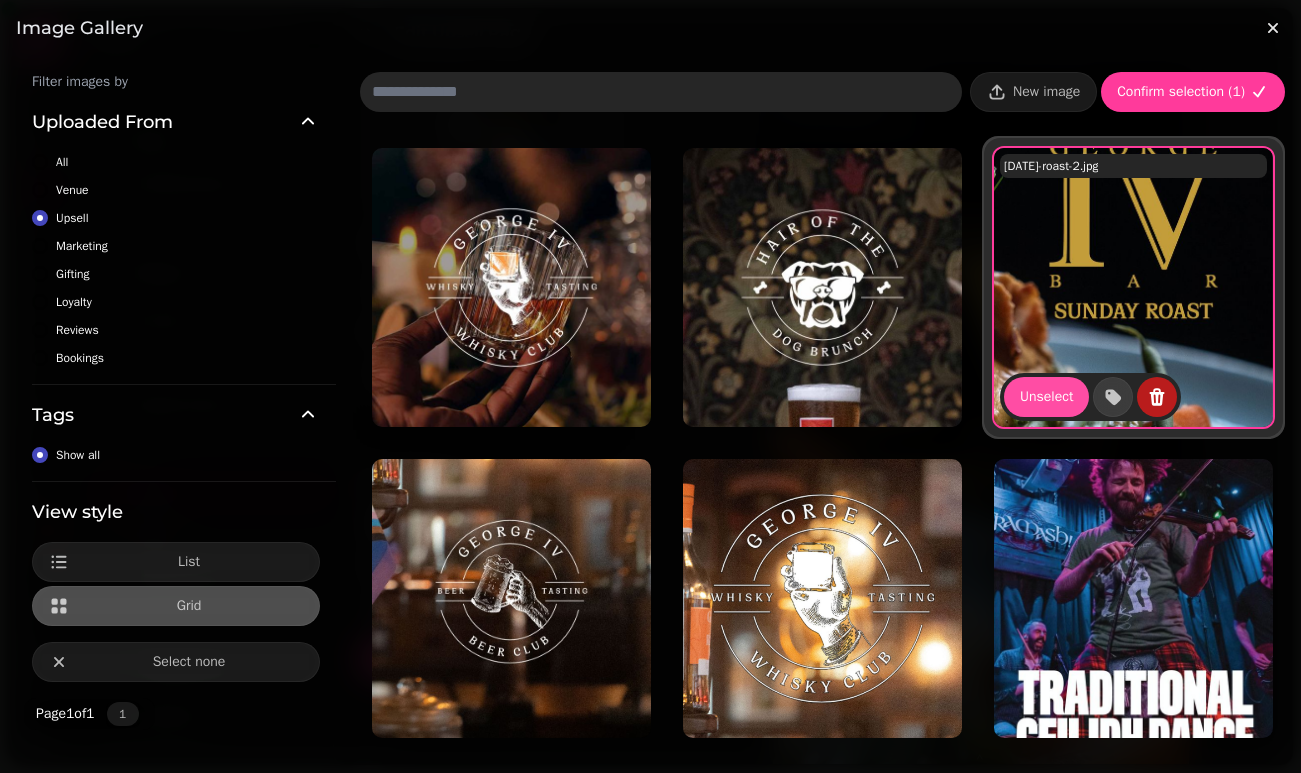click 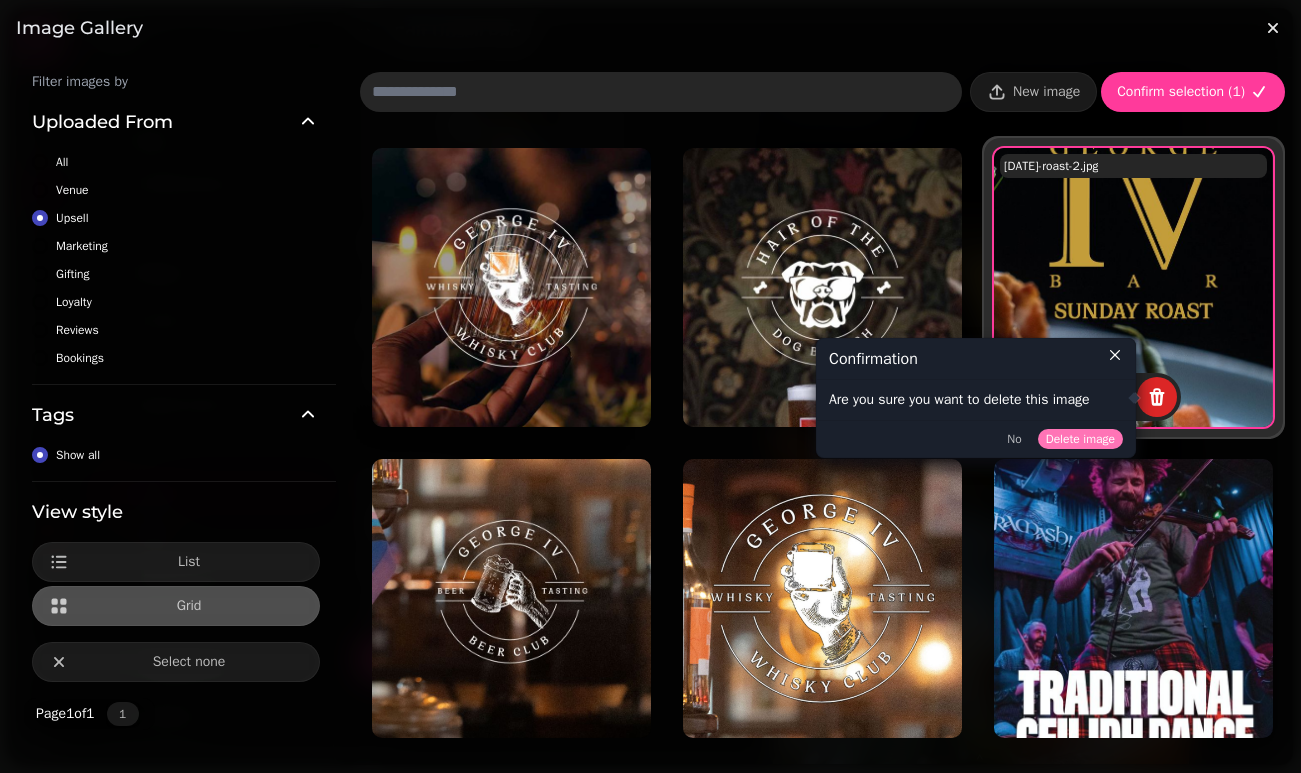 click on "Delete image" at bounding box center [1080, 439] 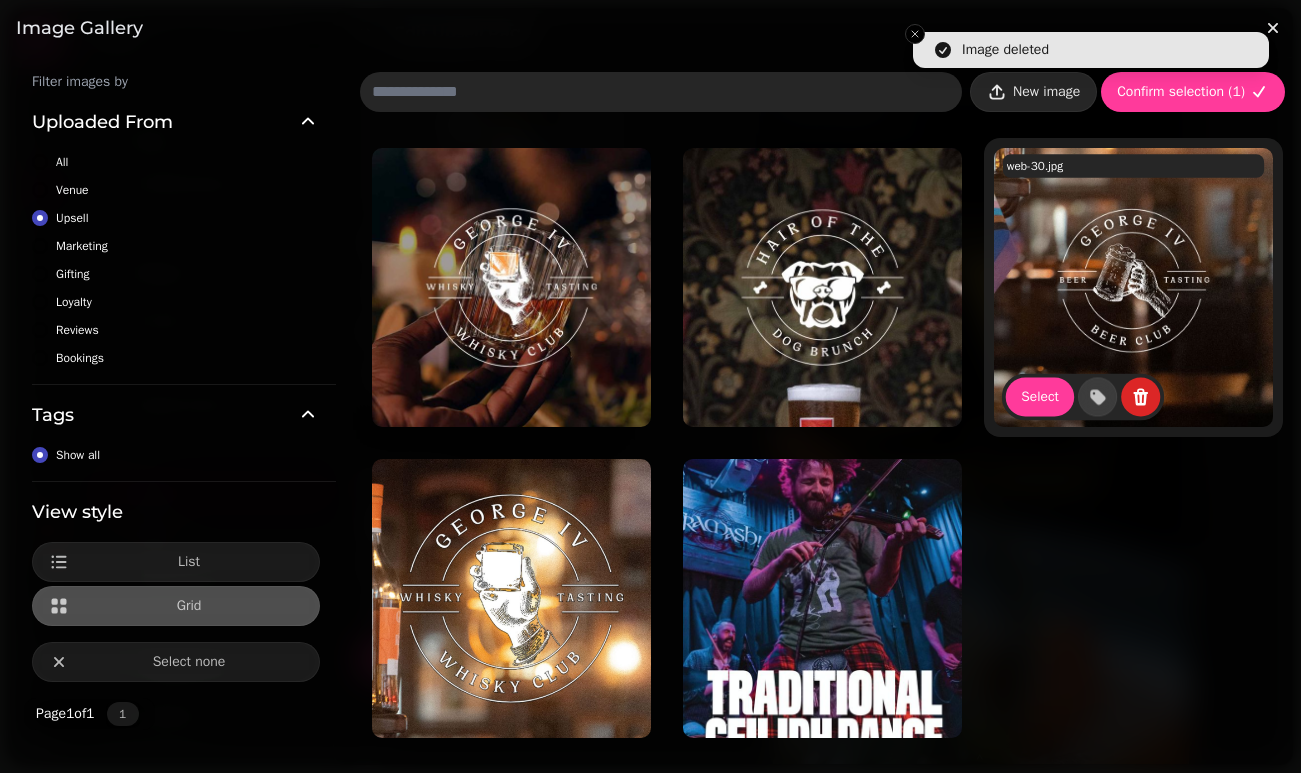 click on "New image" at bounding box center [1033, 92] 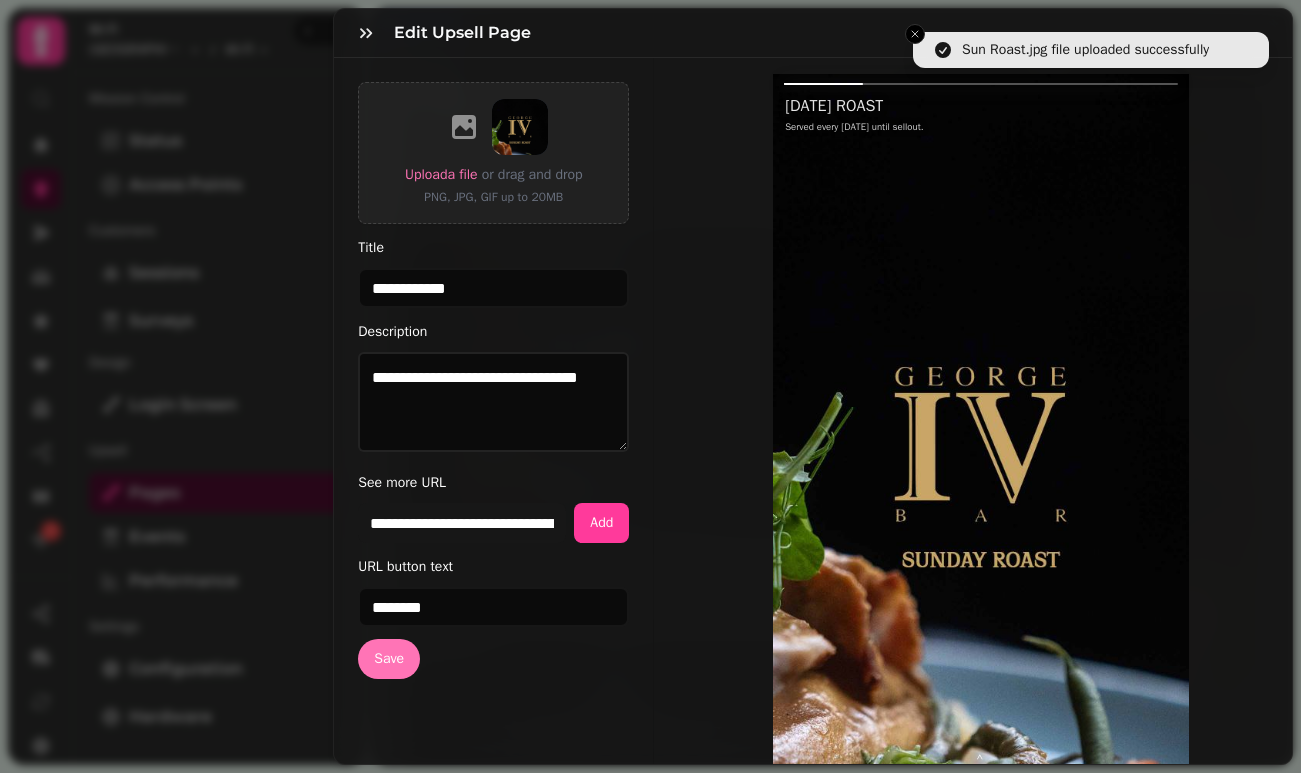 click on "Save" at bounding box center [389, 659] 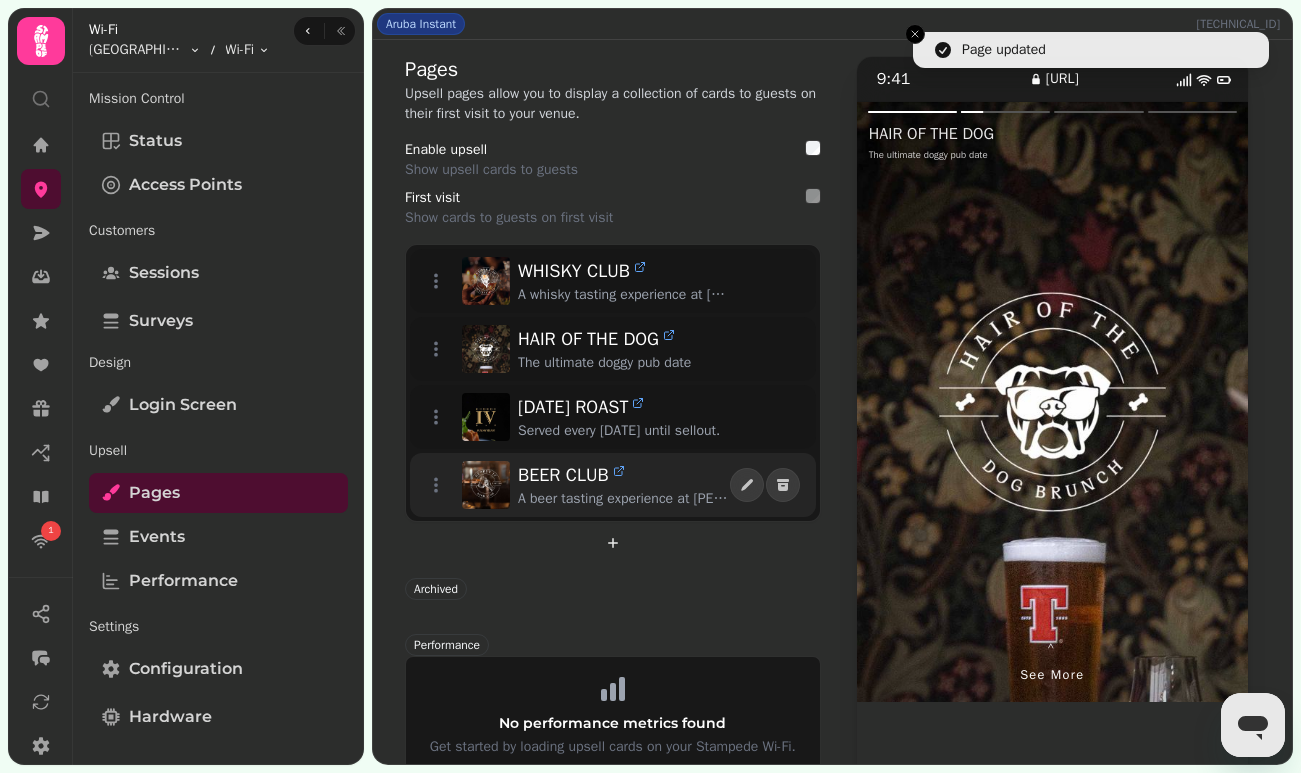 click on "BEER CLUB" at bounding box center (624, 475) 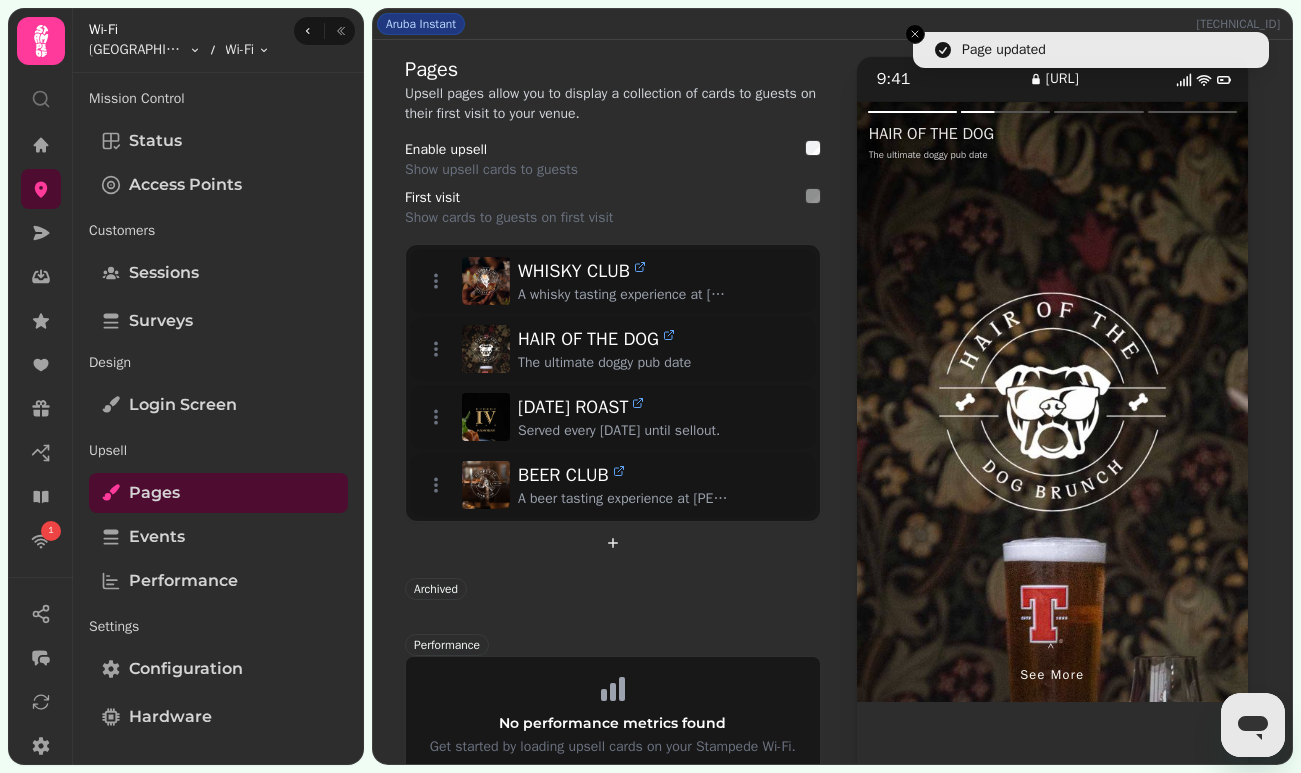 click at bounding box center [1150, 402] 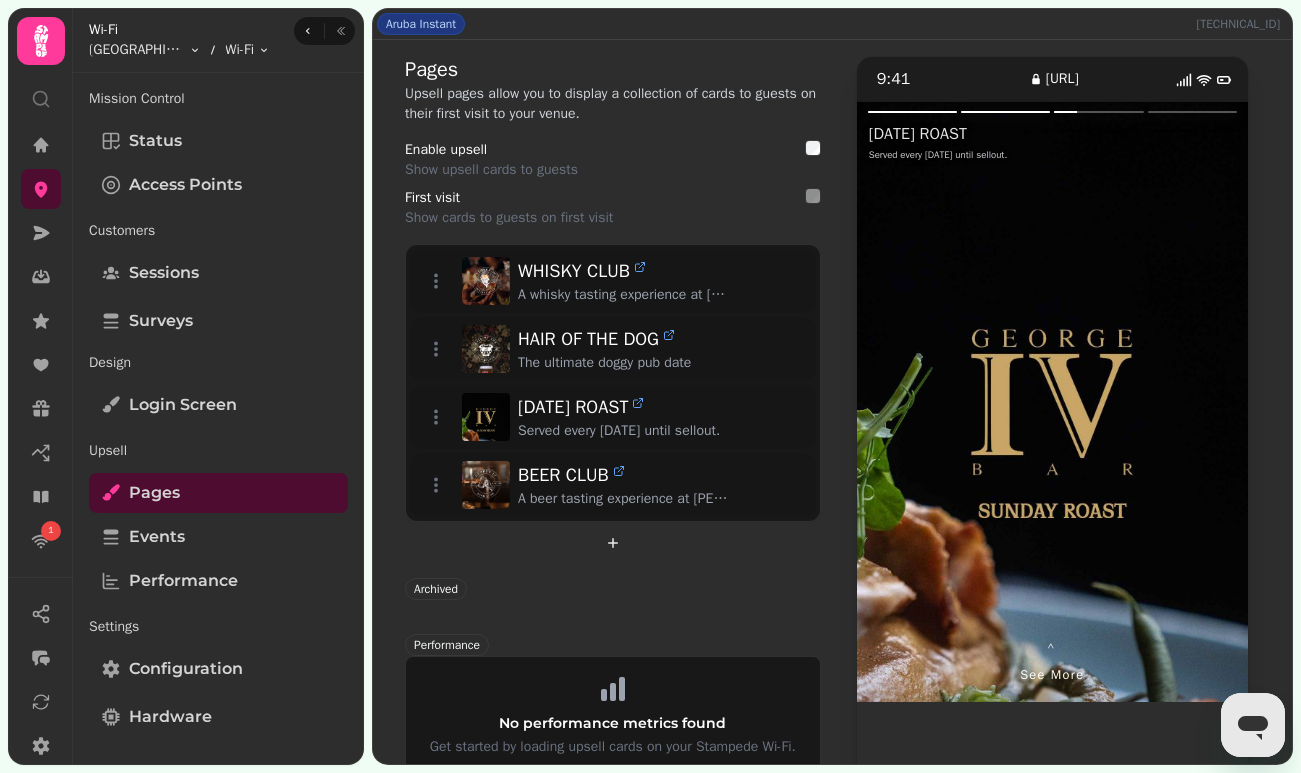 click at bounding box center (1150, 402) 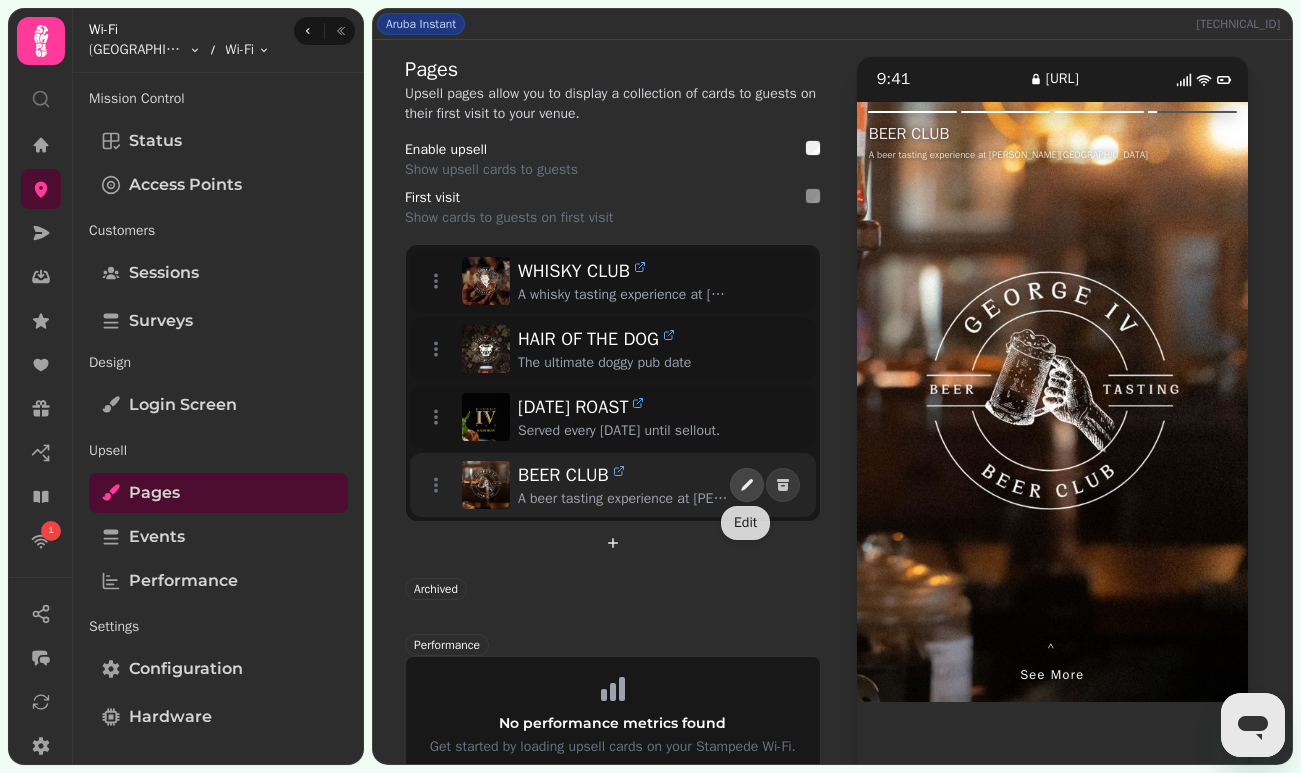 click 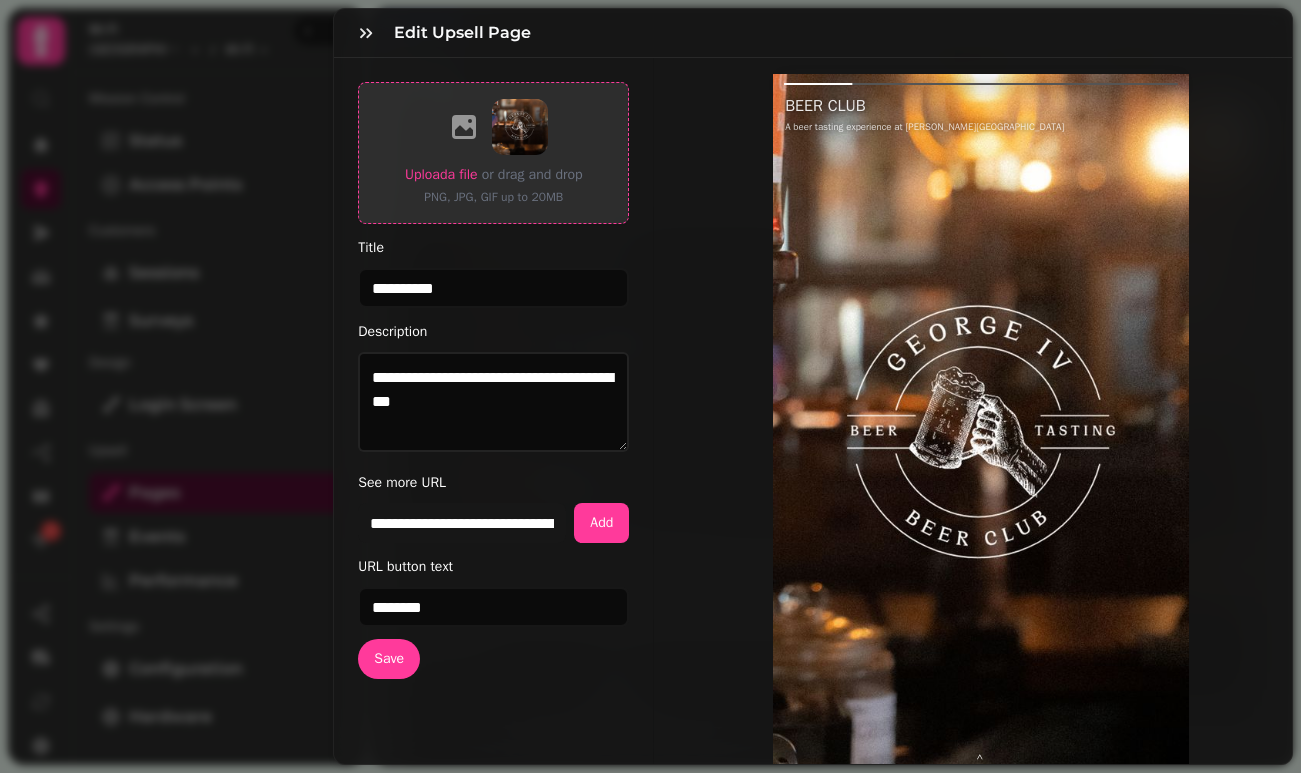 click on "Upload  a file" at bounding box center (441, 174) 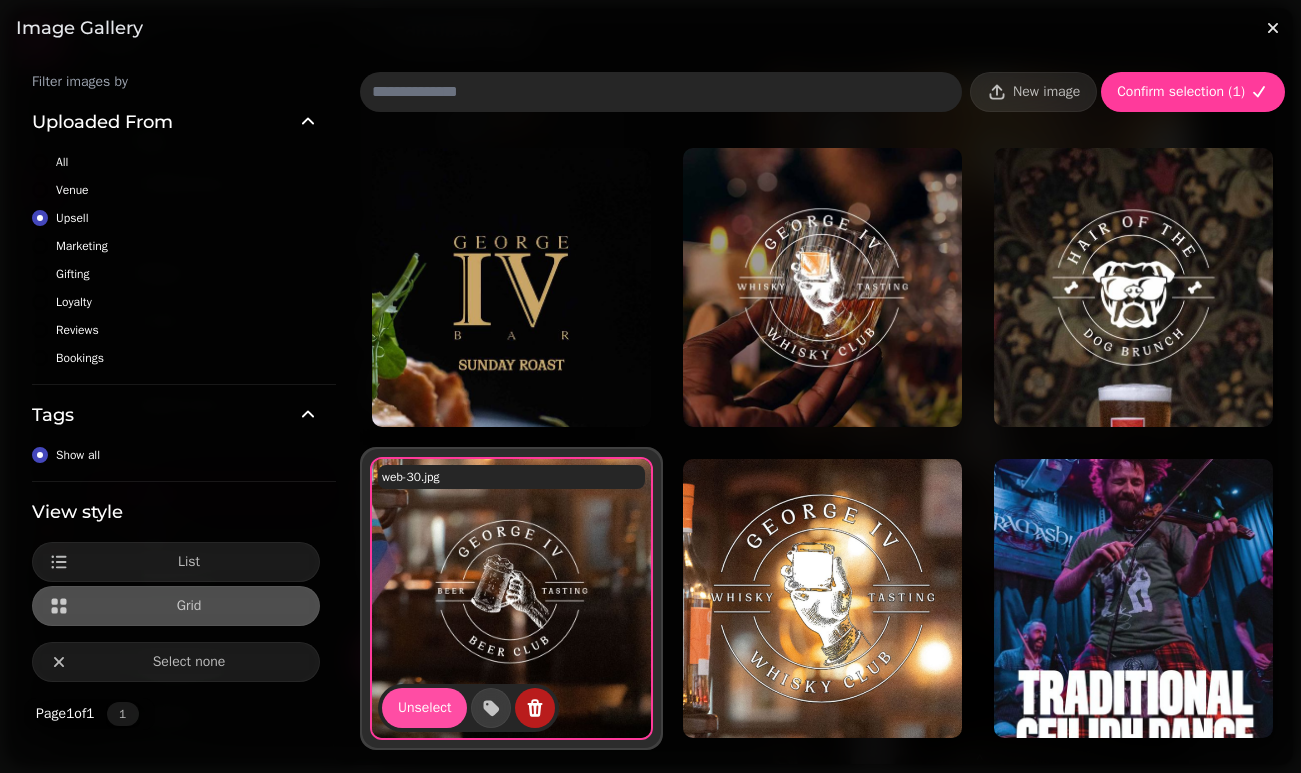 click 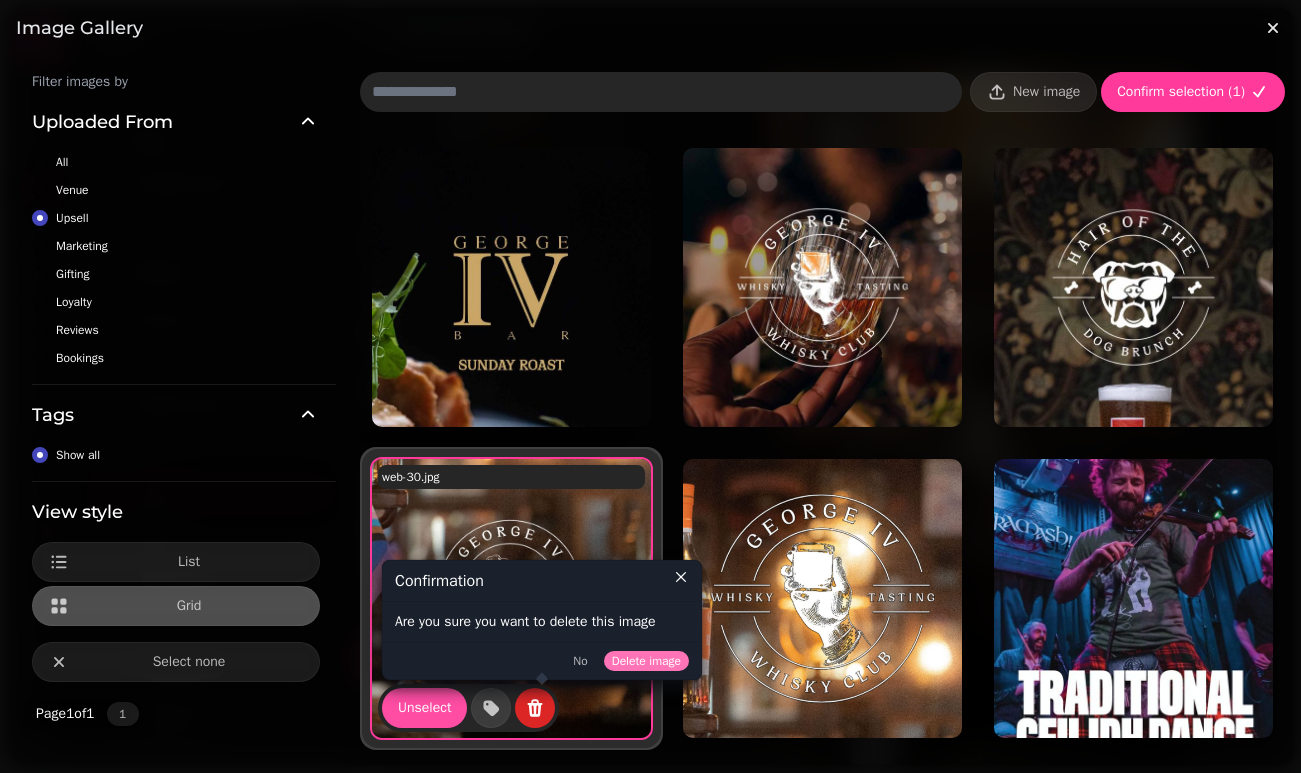click on "Delete image" at bounding box center [646, 661] 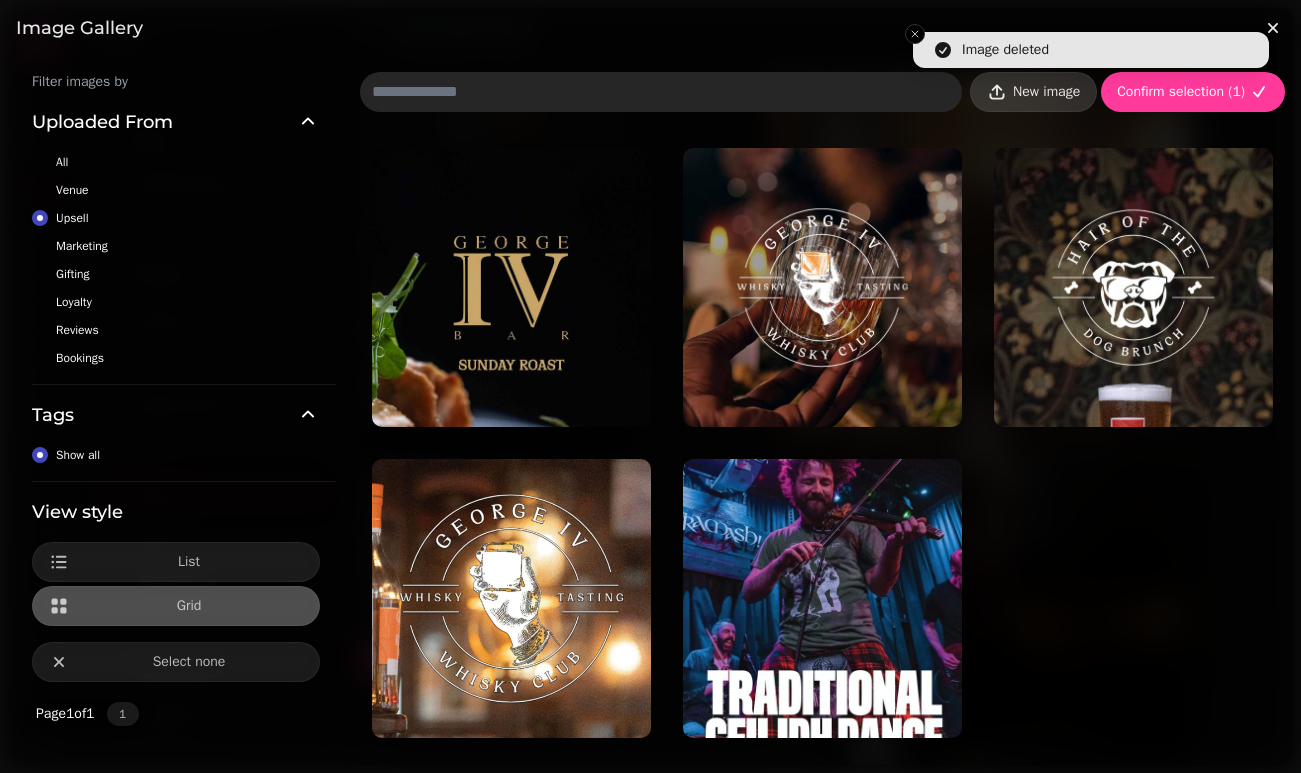 click on "New image" at bounding box center [1033, 92] 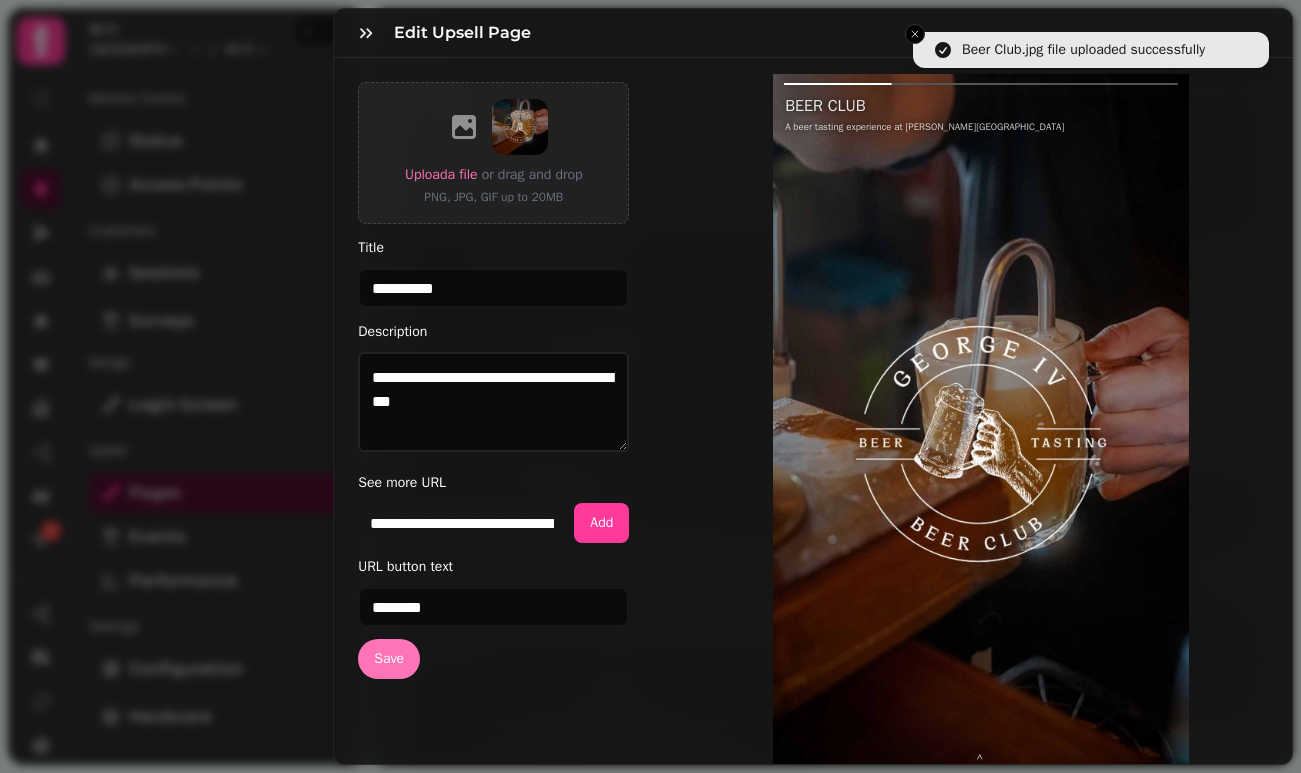 click on "Save" at bounding box center [389, 659] 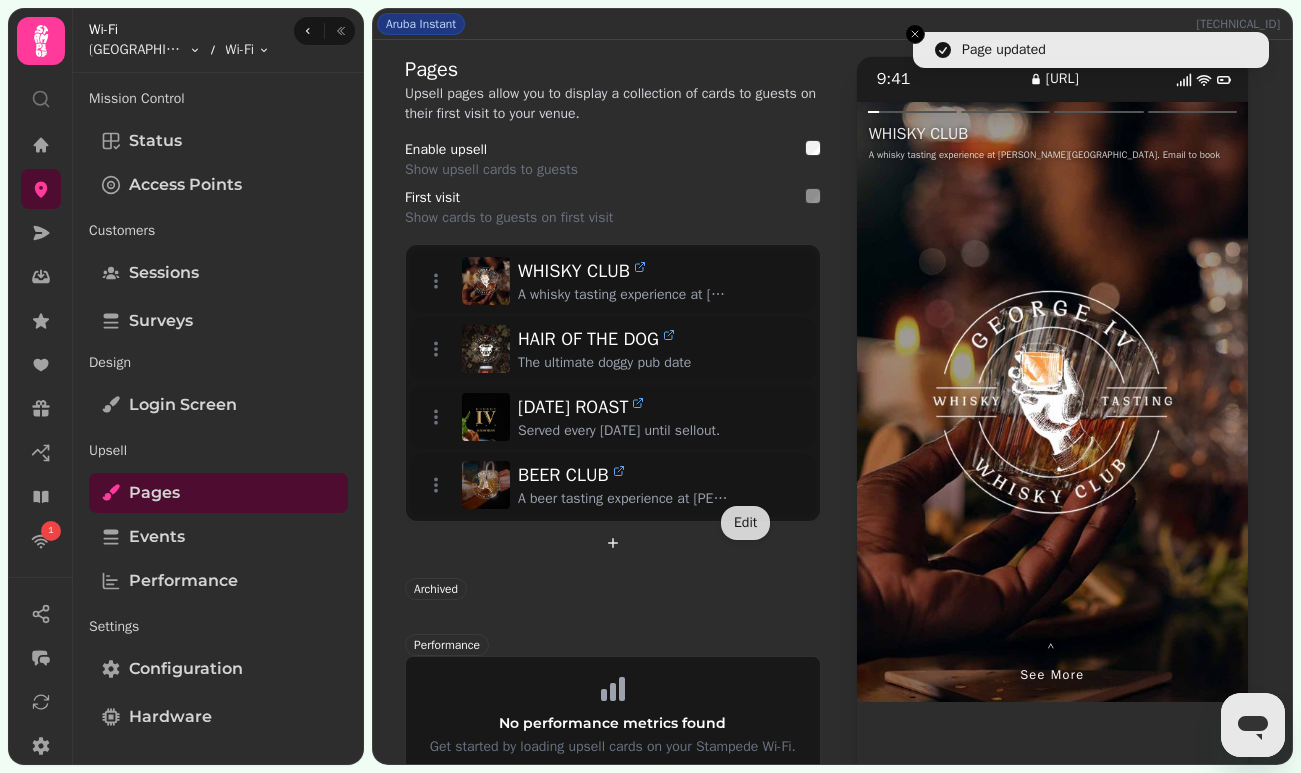 click on "Pages Upsell pages allow you to display a collection of cards to guests on their first visit to your venue. Enable upsell Show upsell cards to guests First visit Show cards to guests on first visit WHISKY CLUB A whisky tasting experience at George IV Bar. Email to book HAIR OF THE DOG The ultimate doggy pub date SUNDAY ROAST Served every Sunday until sellout. BEER CLUB  A beer tasting experience at George IV Bar
Archived Performance No performance metrics found Get started by loading upsell cards on your Stampede Wi-Fi. 9:41 upsell.stampede.ai   ⌃ See more WHISKY CLUB A whisky tasting experience at George IV Bar. Email to book" at bounding box center [832, 482] 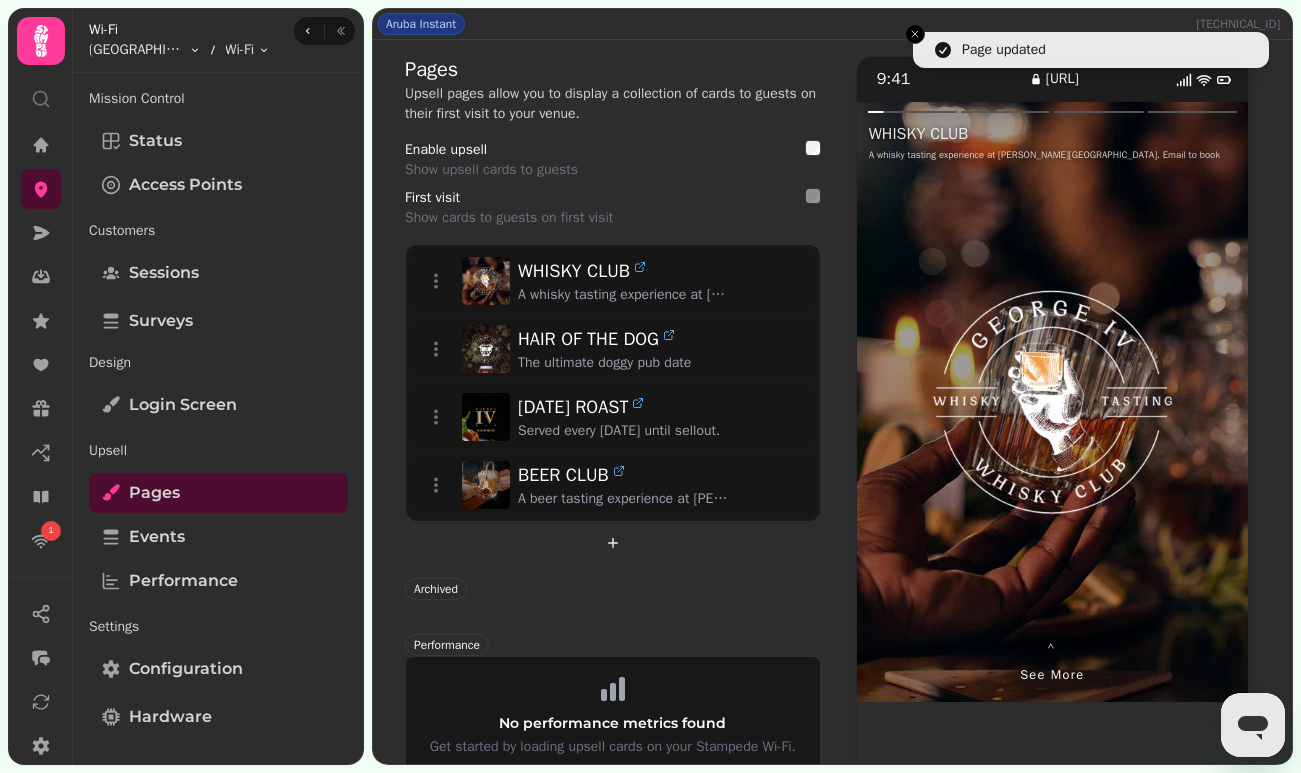 click at bounding box center [1150, 402] 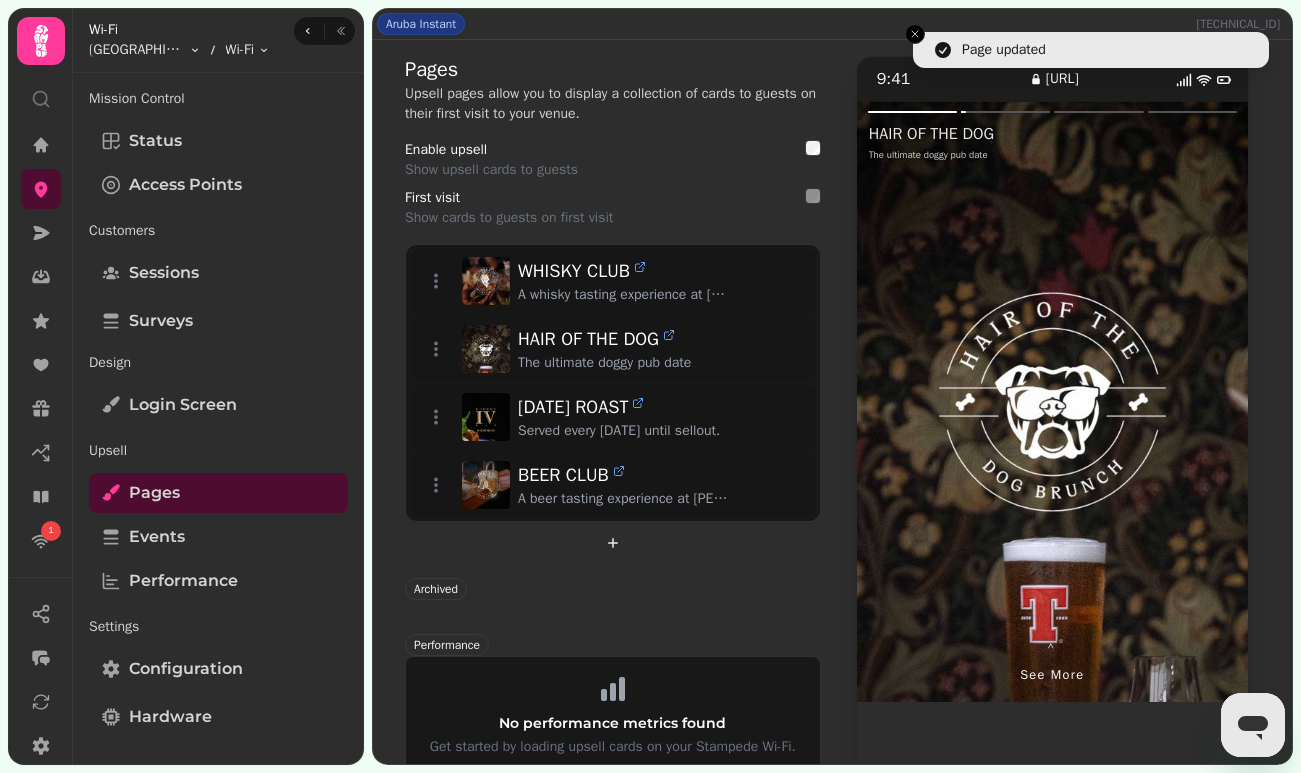 click at bounding box center [1150, 402] 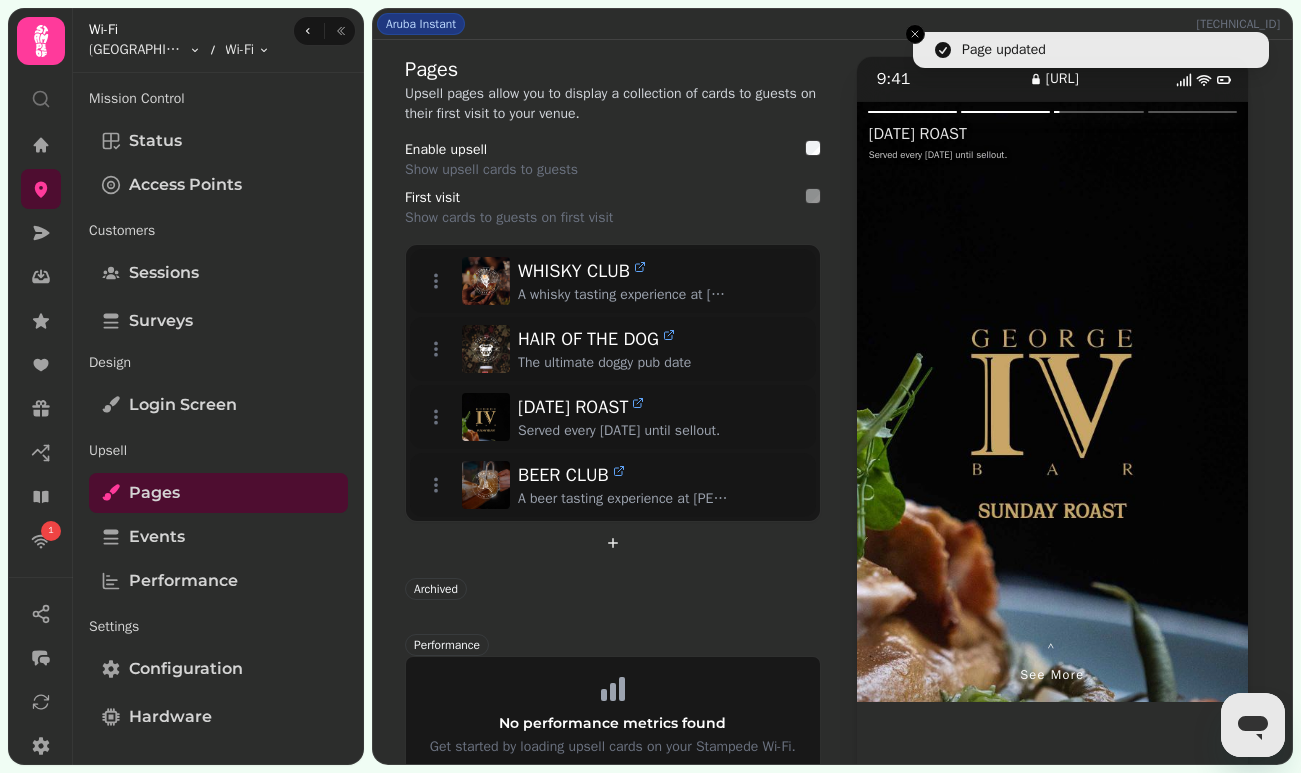 click at bounding box center [1150, 402] 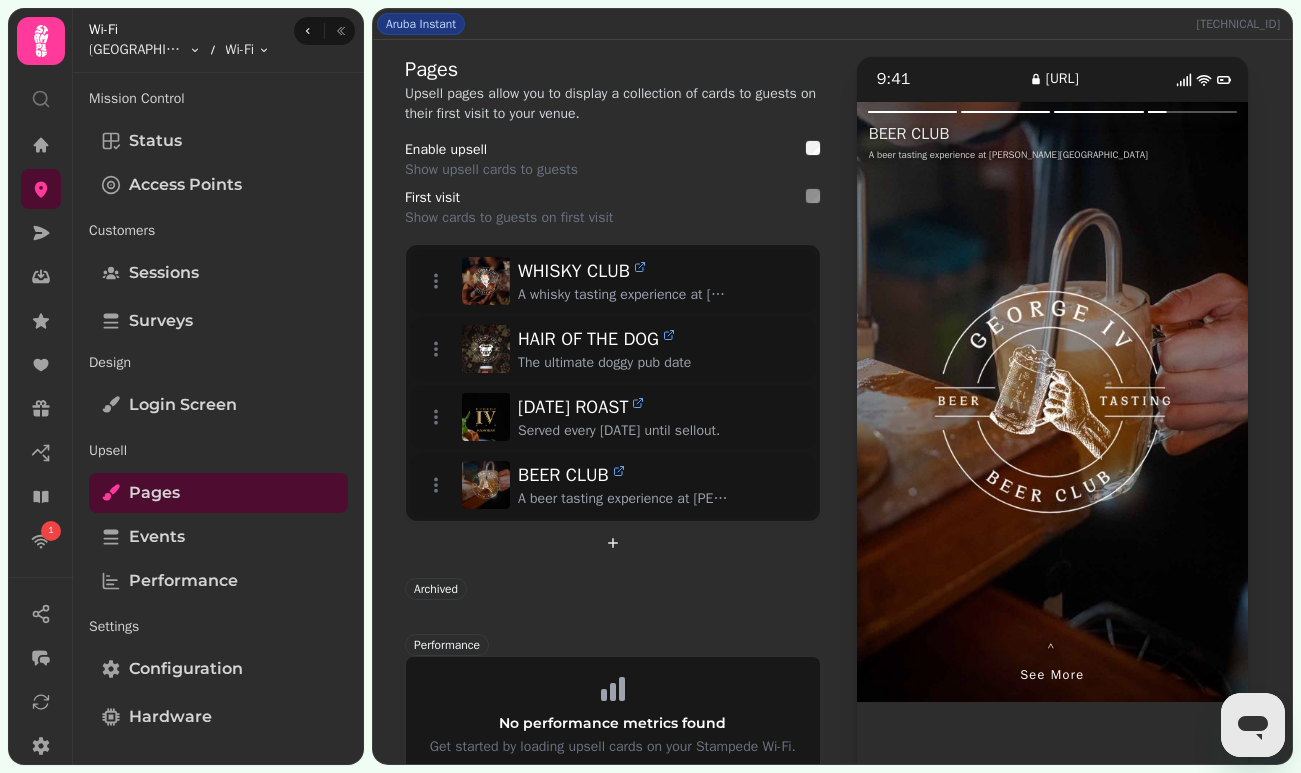click at bounding box center [955, 402] 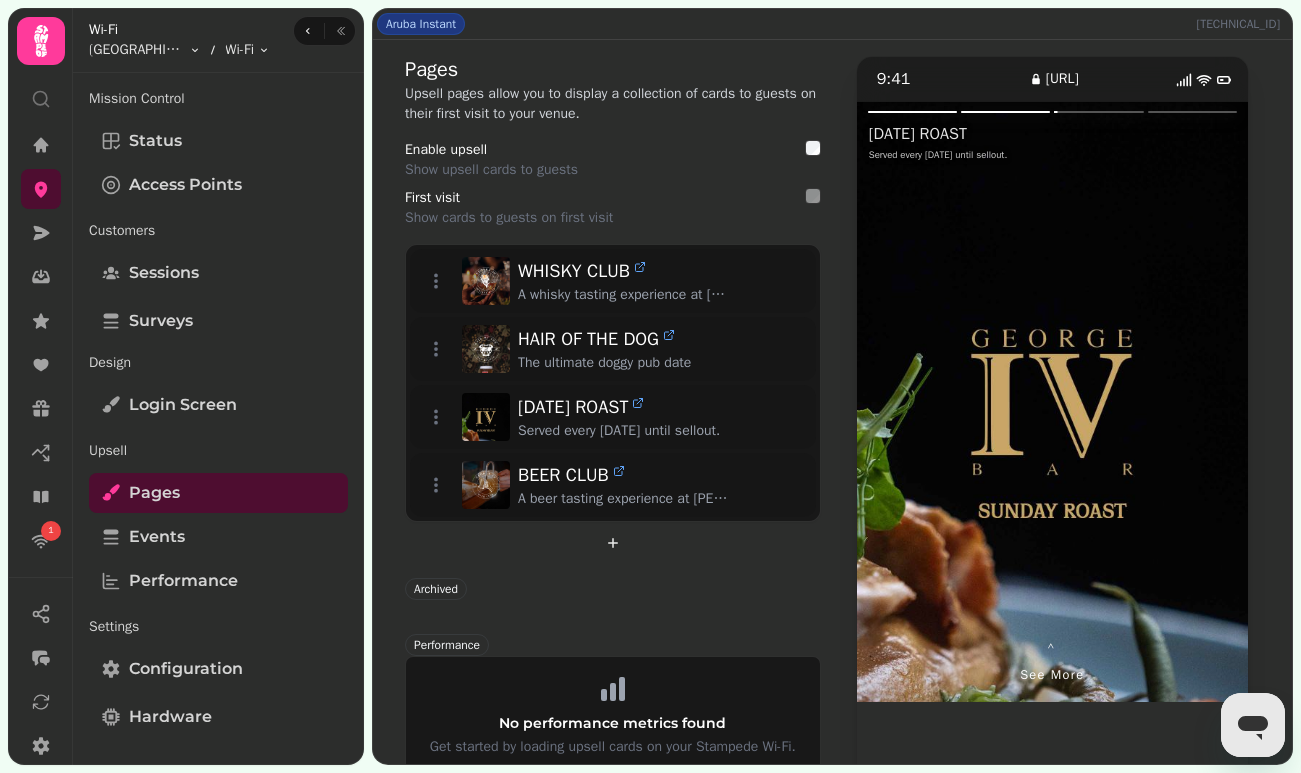 click at bounding box center (955, 402) 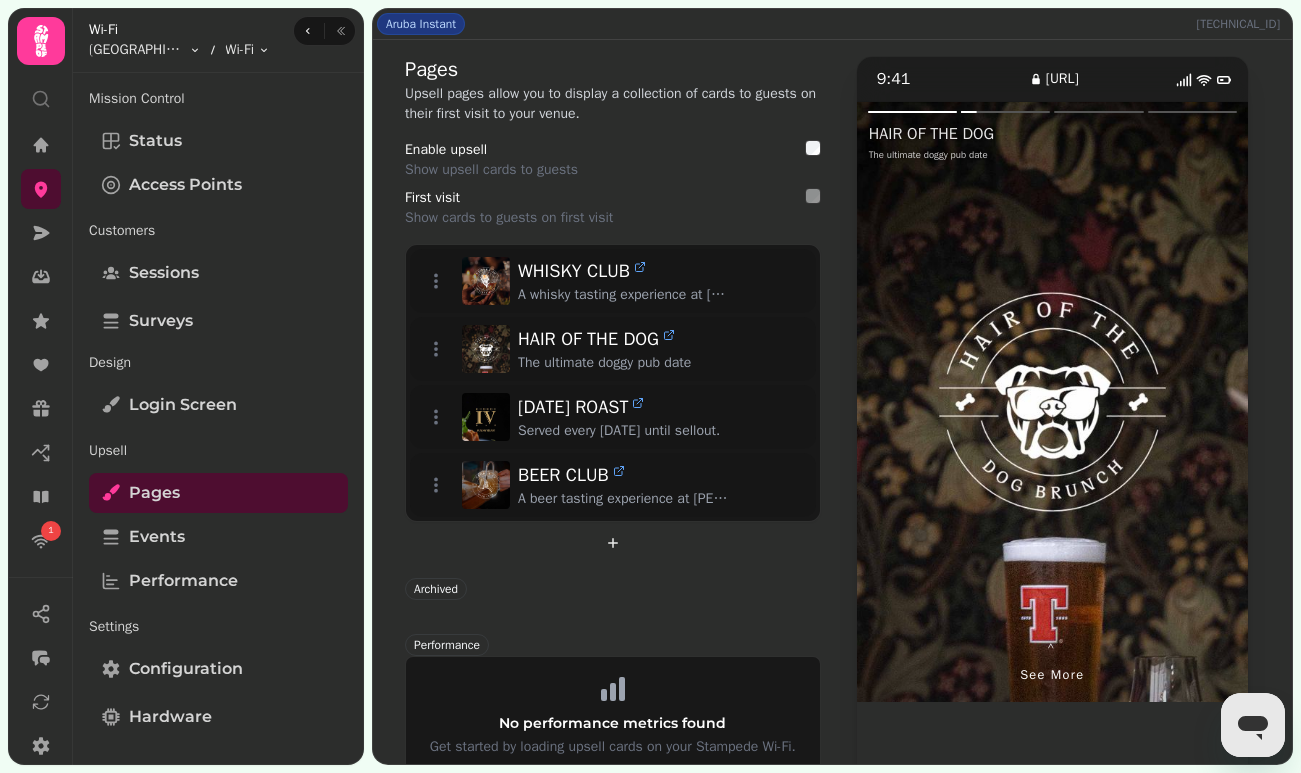 click at bounding box center [955, 402] 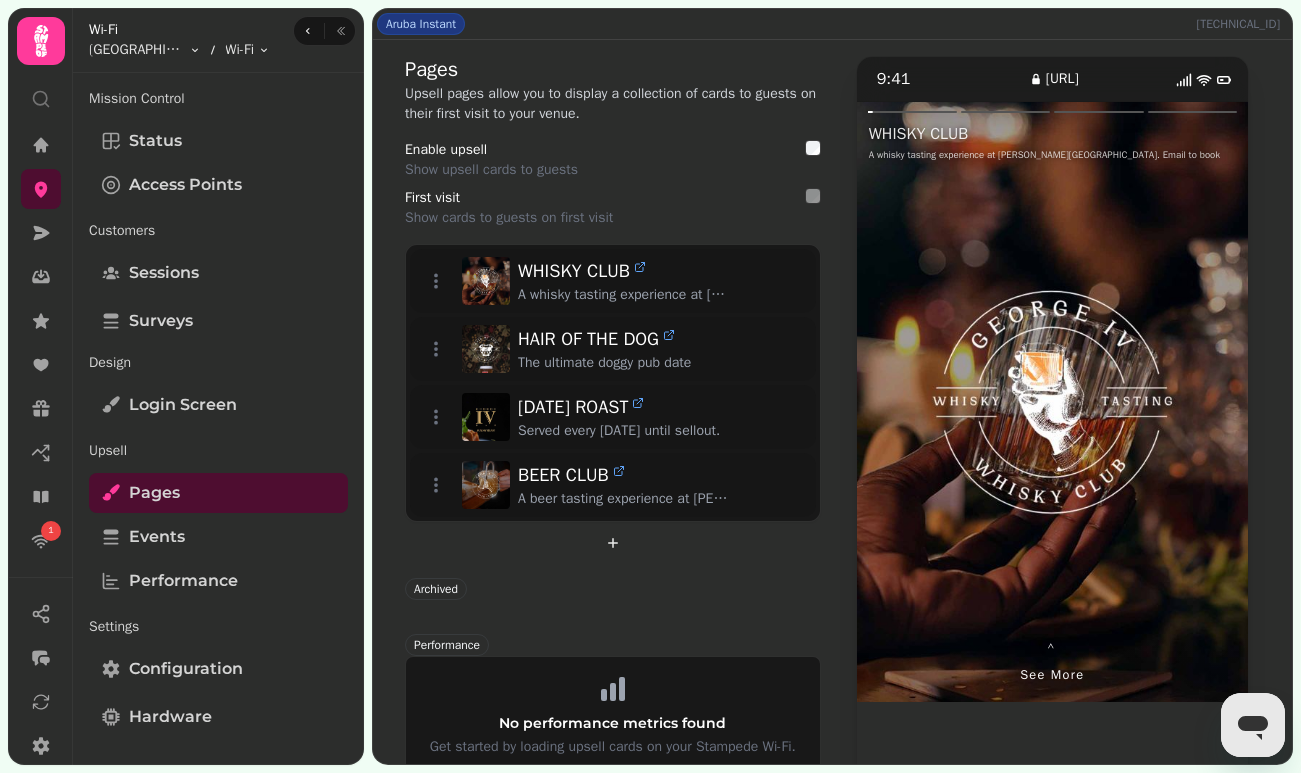click at bounding box center [955, 402] 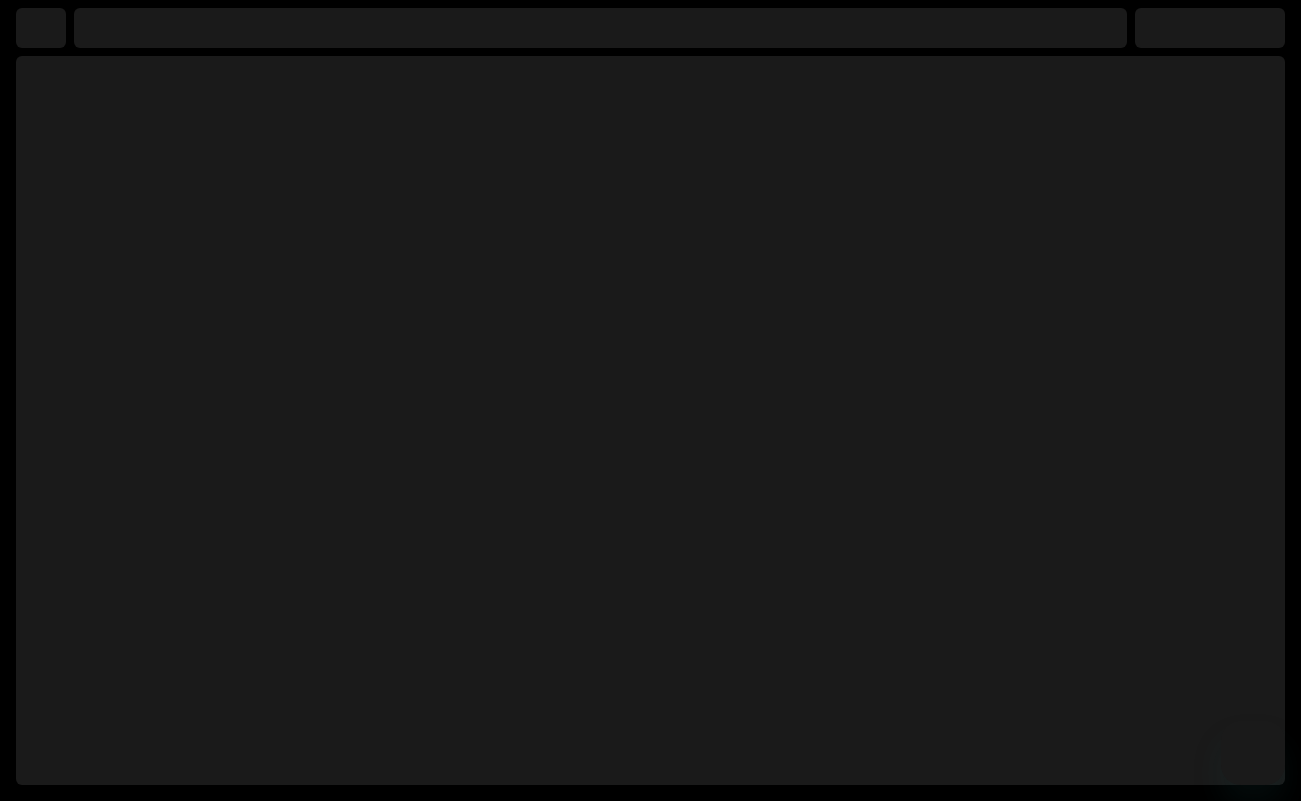 scroll, scrollTop: 0, scrollLeft: 0, axis: both 